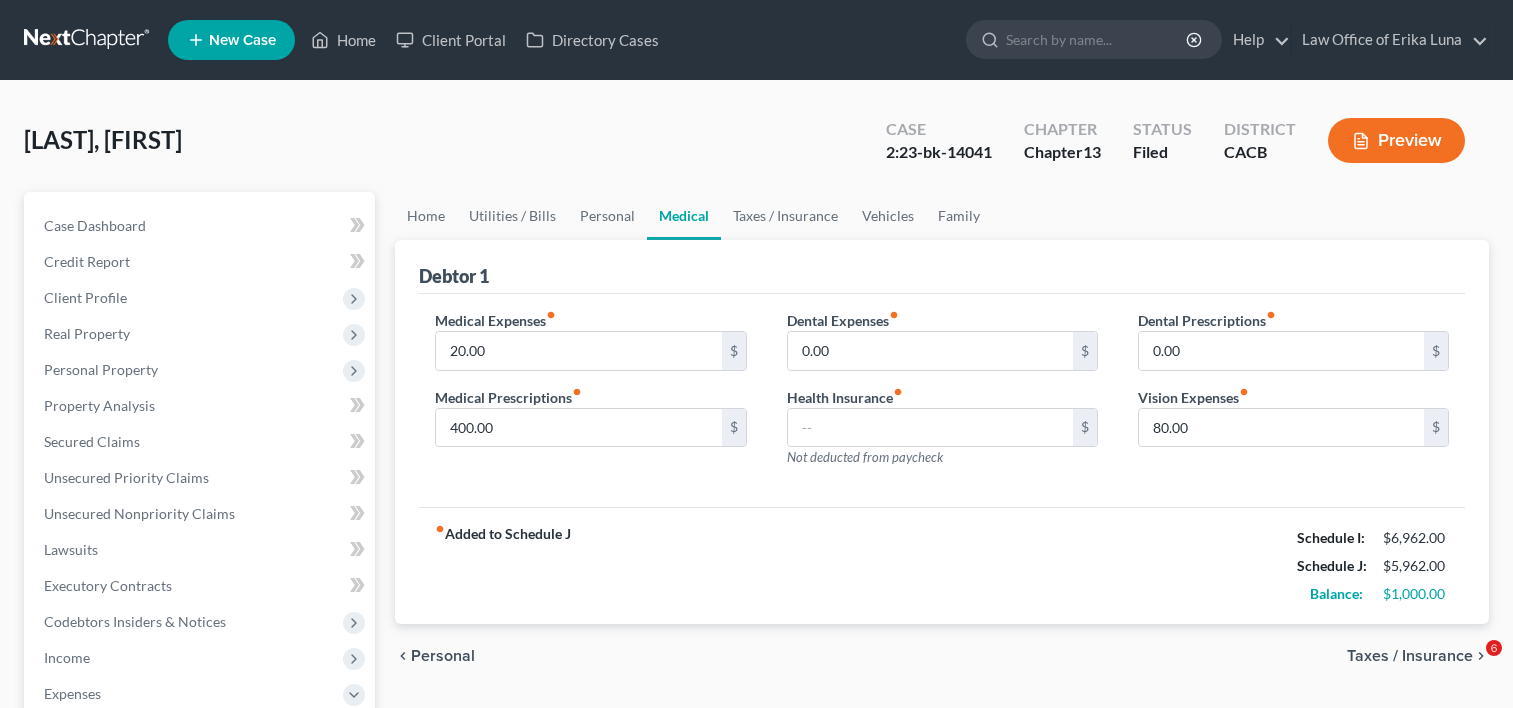 scroll, scrollTop: 641, scrollLeft: 0, axis: vertical 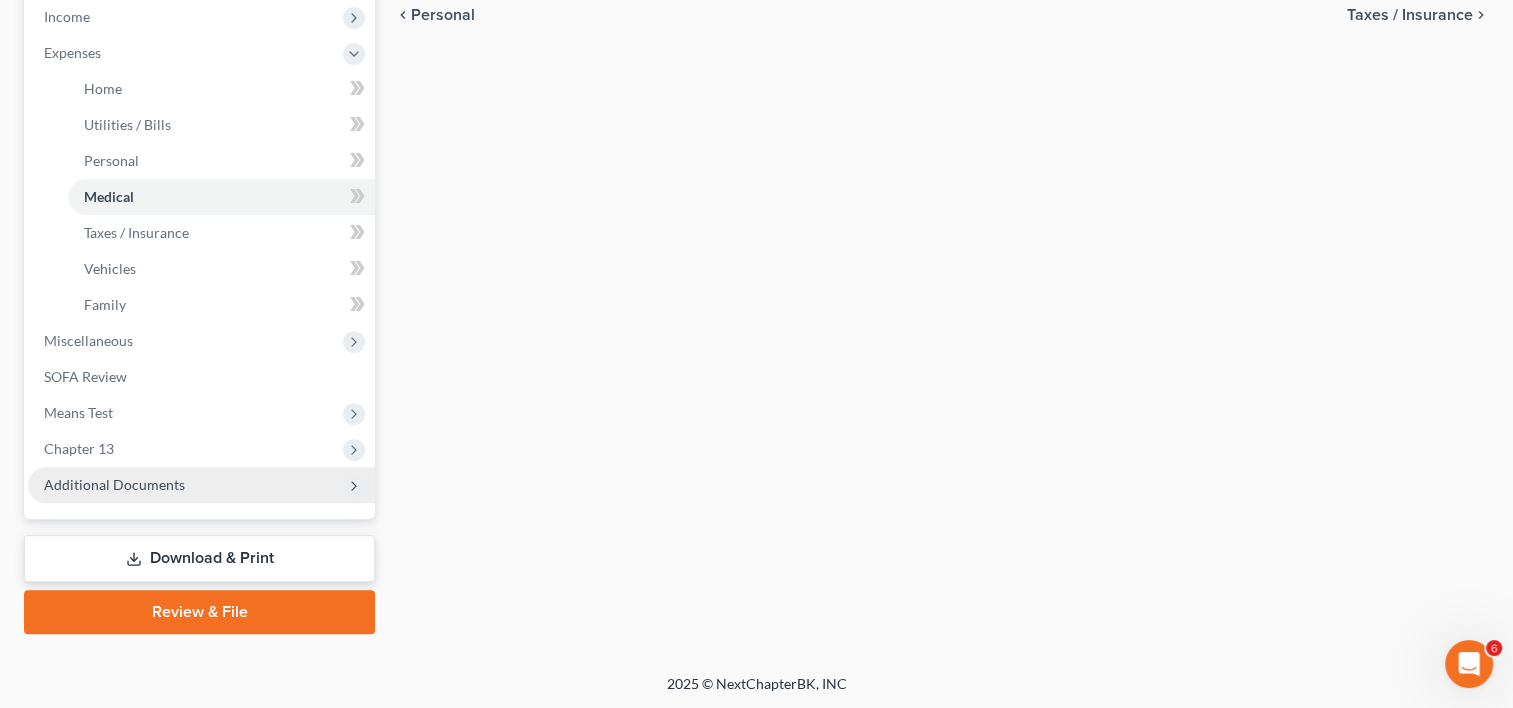 click on "Additional Documents" at bounding box center (114, 484) 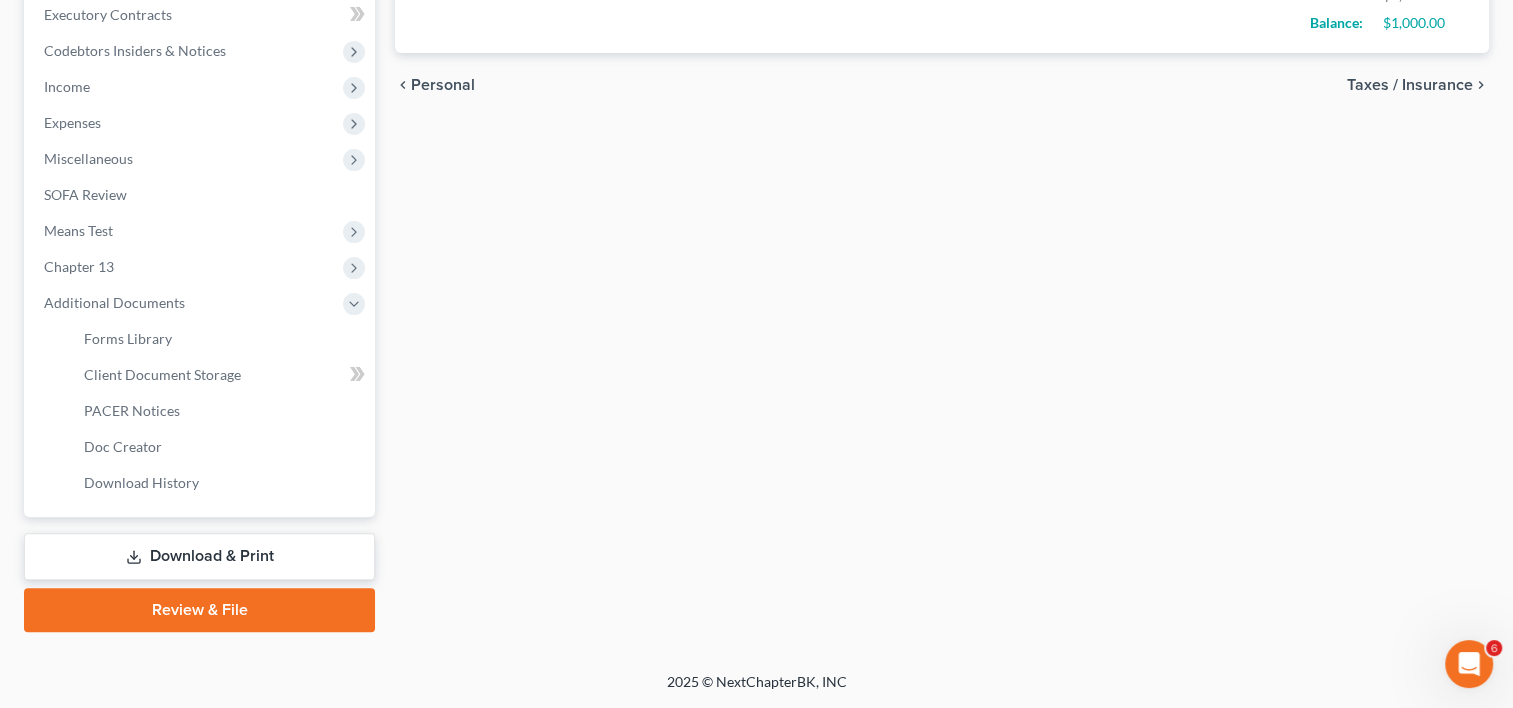scroll, scrollTop: 569, scrollLeft: 0, axis: vertical 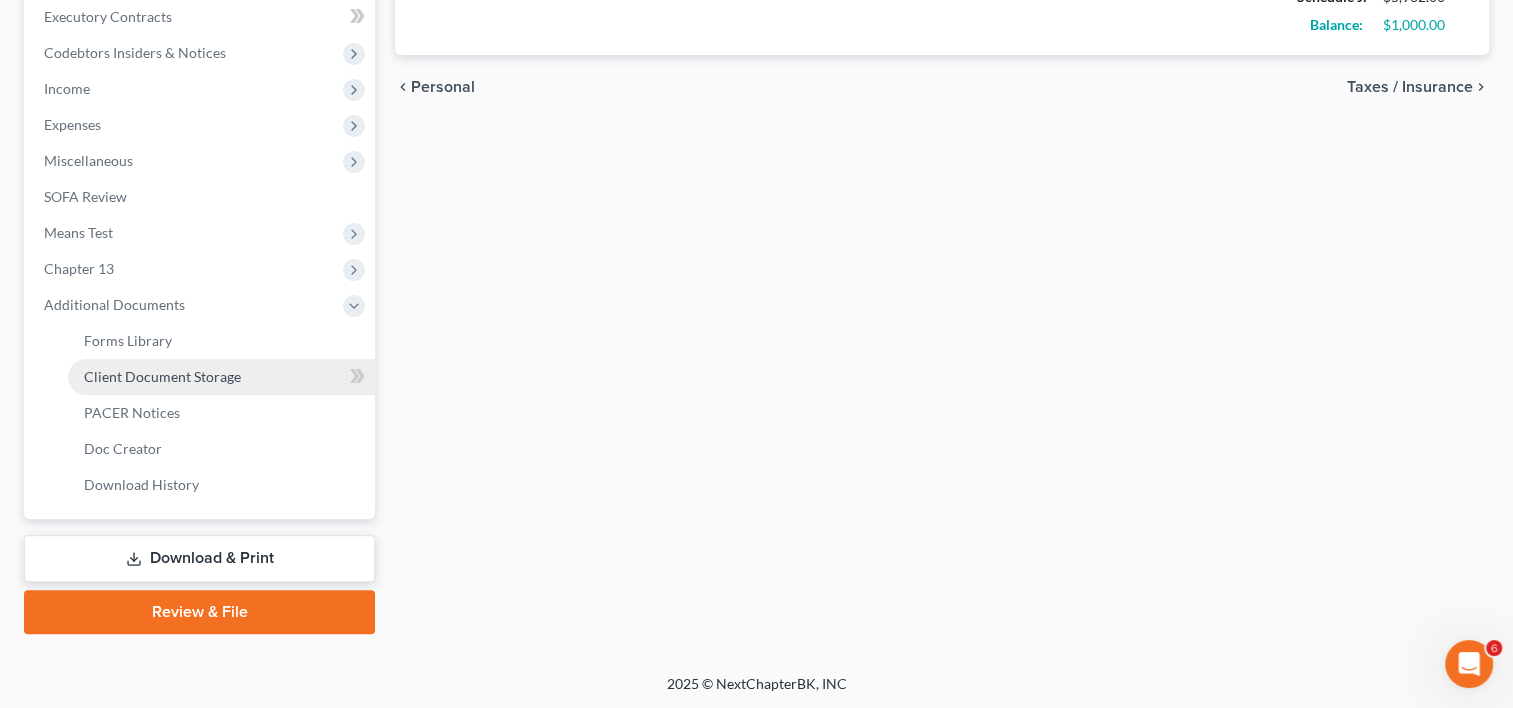 click on "Client Document Storage" at bounding box center (162, 376) 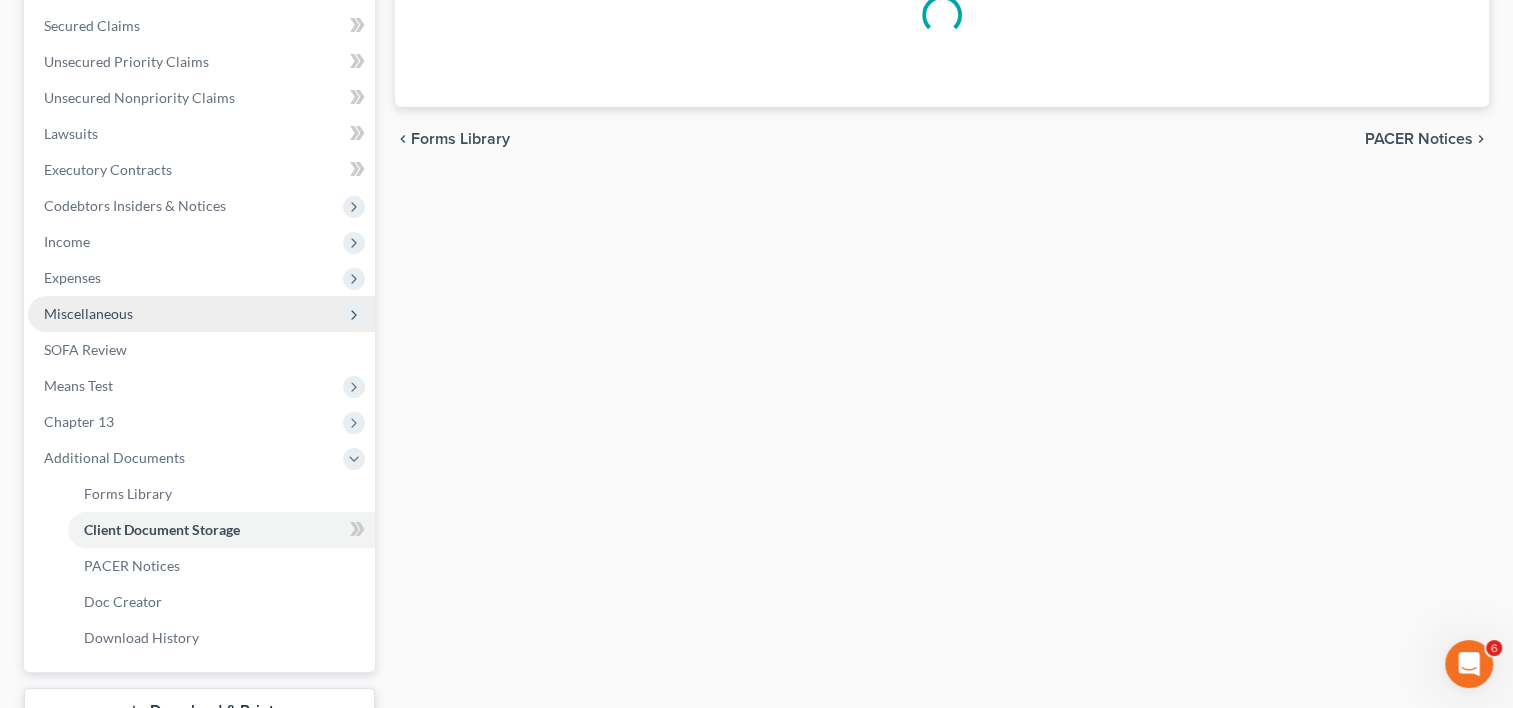 scroll, scrollTop: 254, scrollLeft: 0, axis: vertical 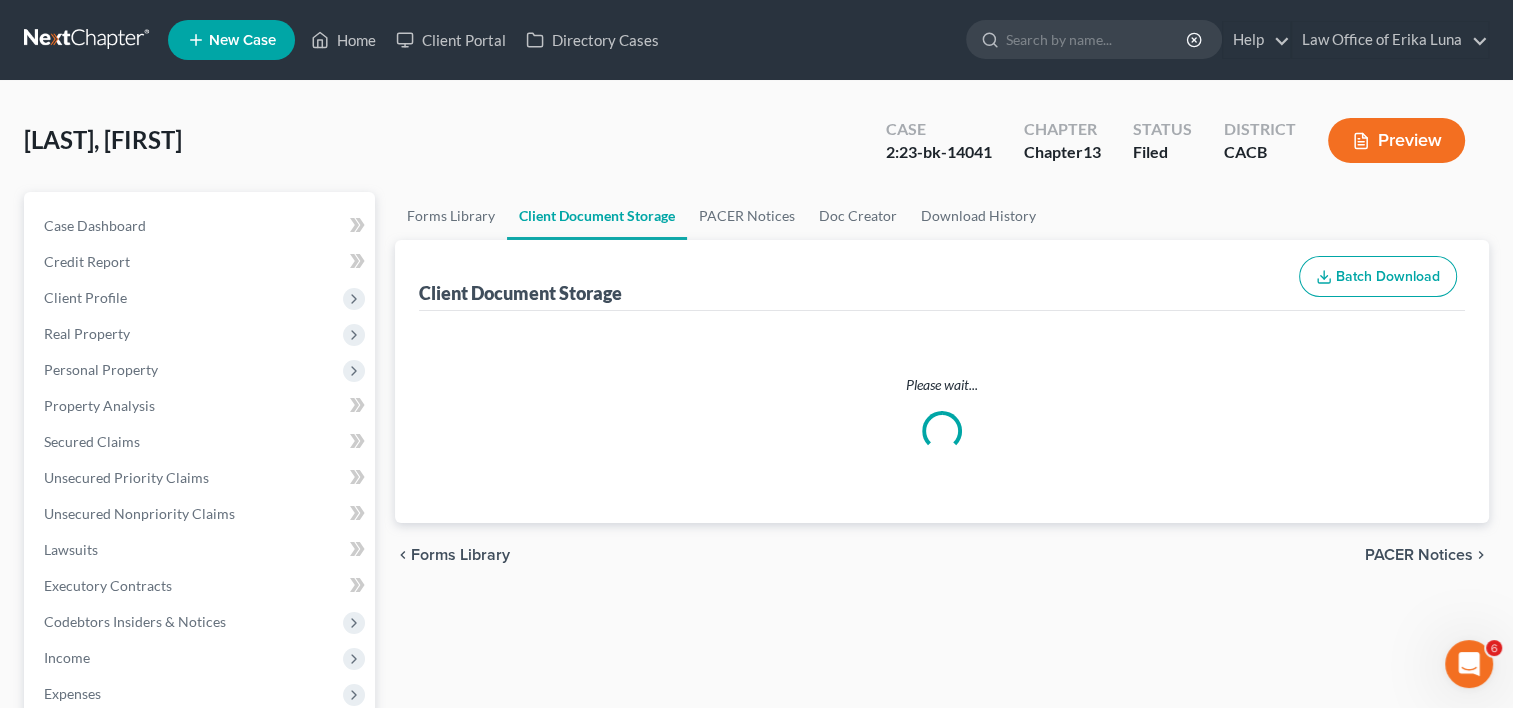 select on "10" 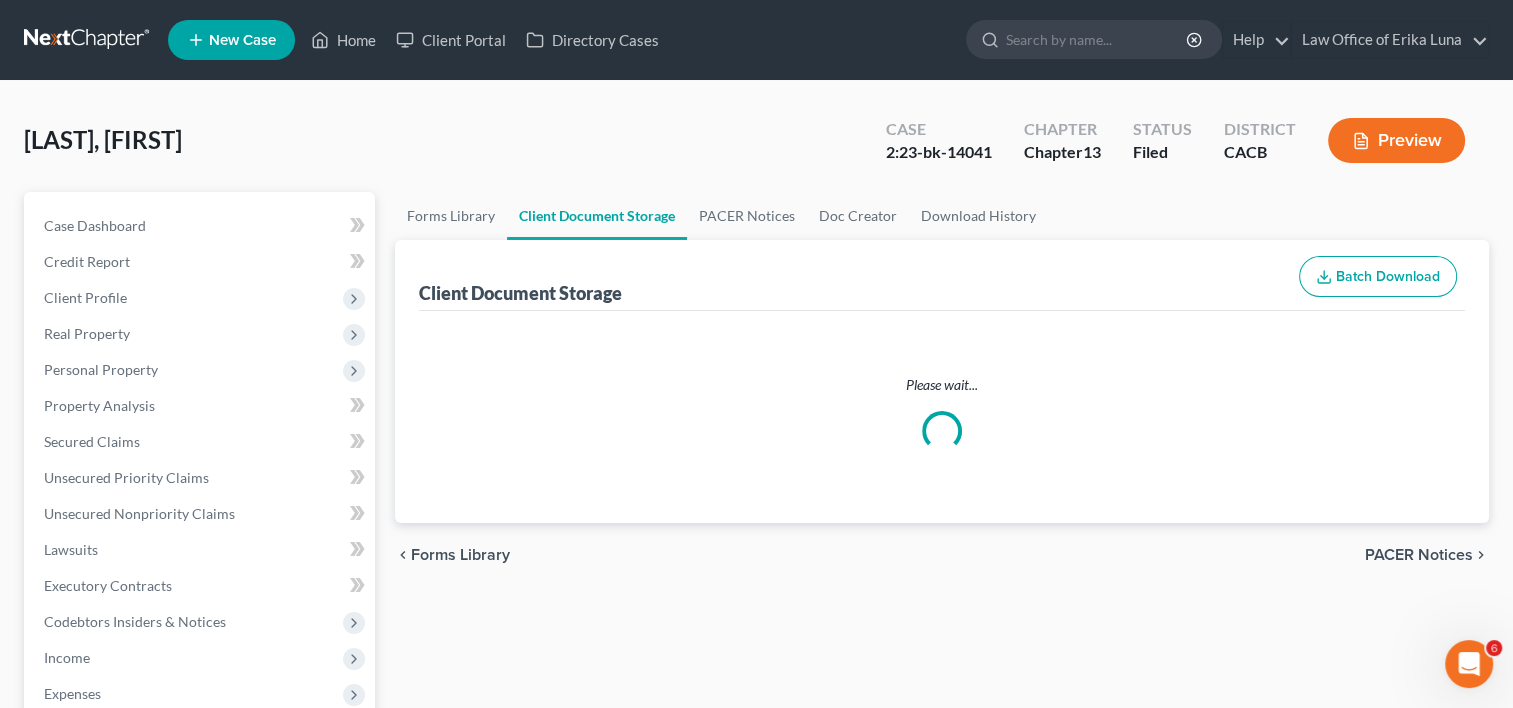 select on "30" 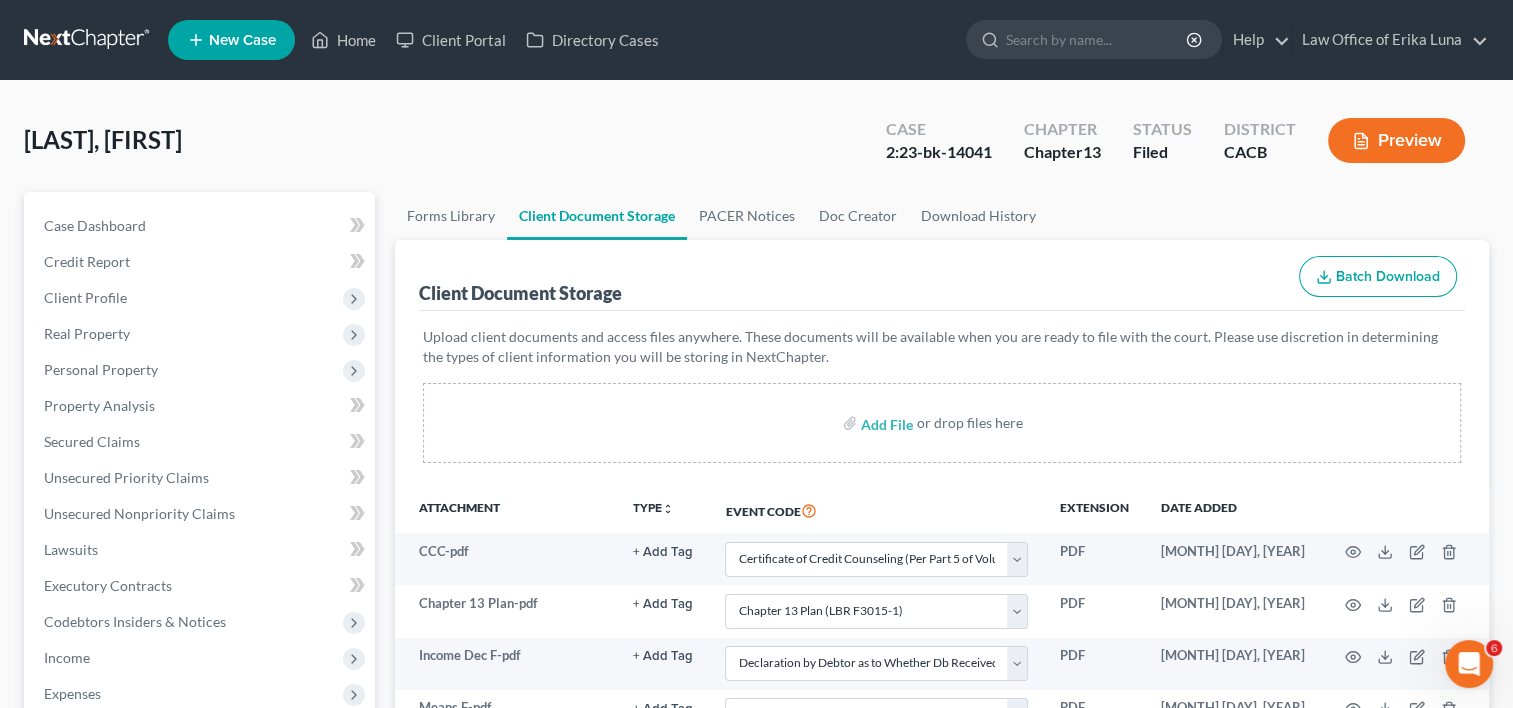 scroll, scrollTop: 0, scrollLeft: 0, axis: both 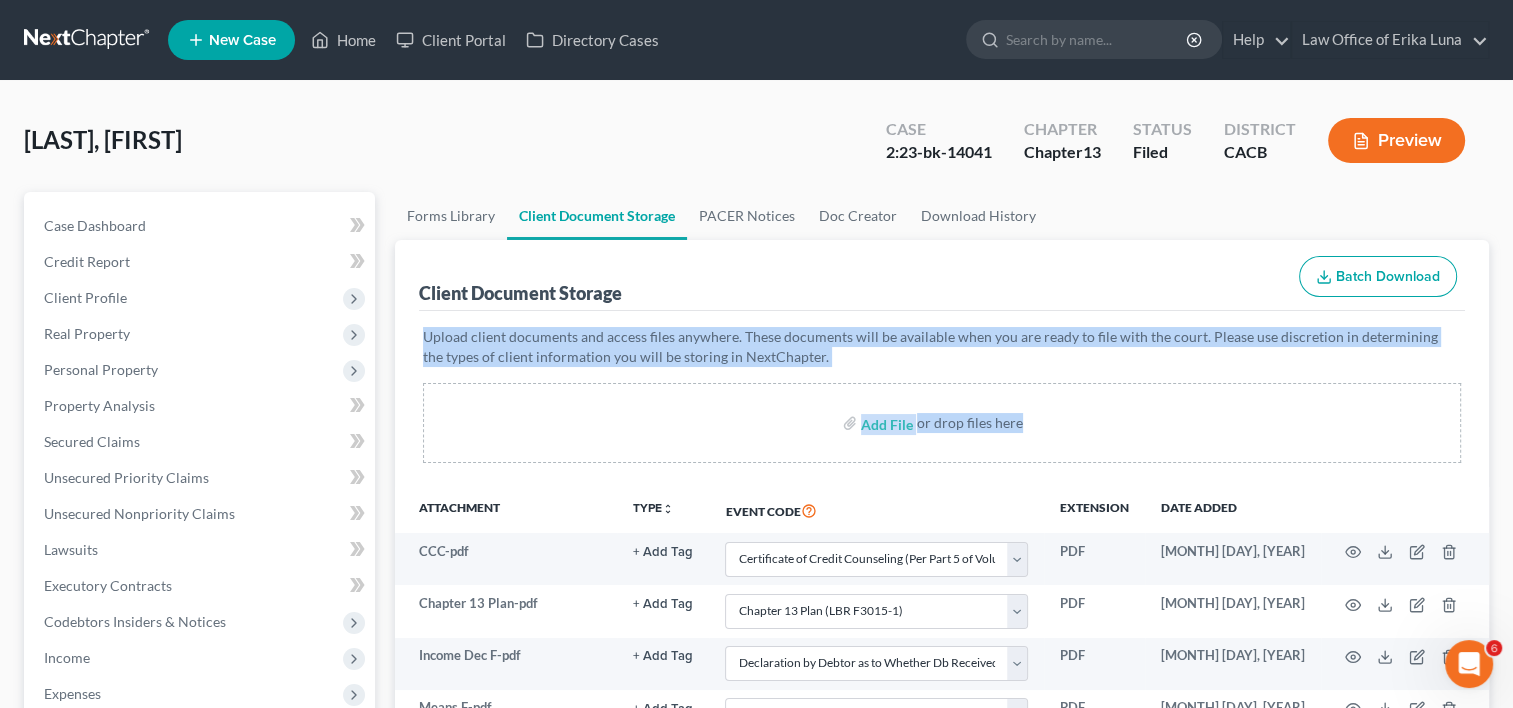 drag, startPoint x: 1510, startPoint y: 241, endPoint x: 1531, endPoint y: 566, distance: 325.67776 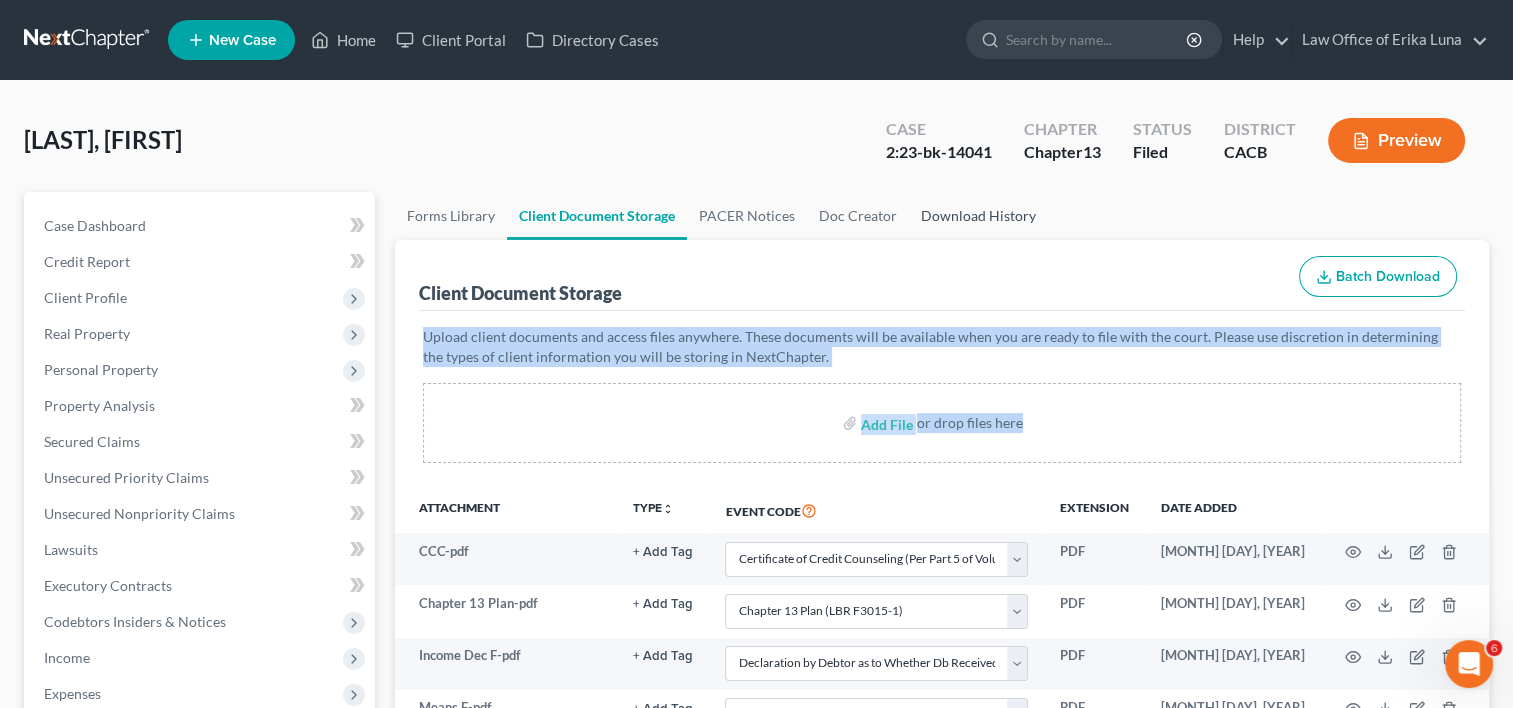click on "Download History" at bounding box center (978, 216) 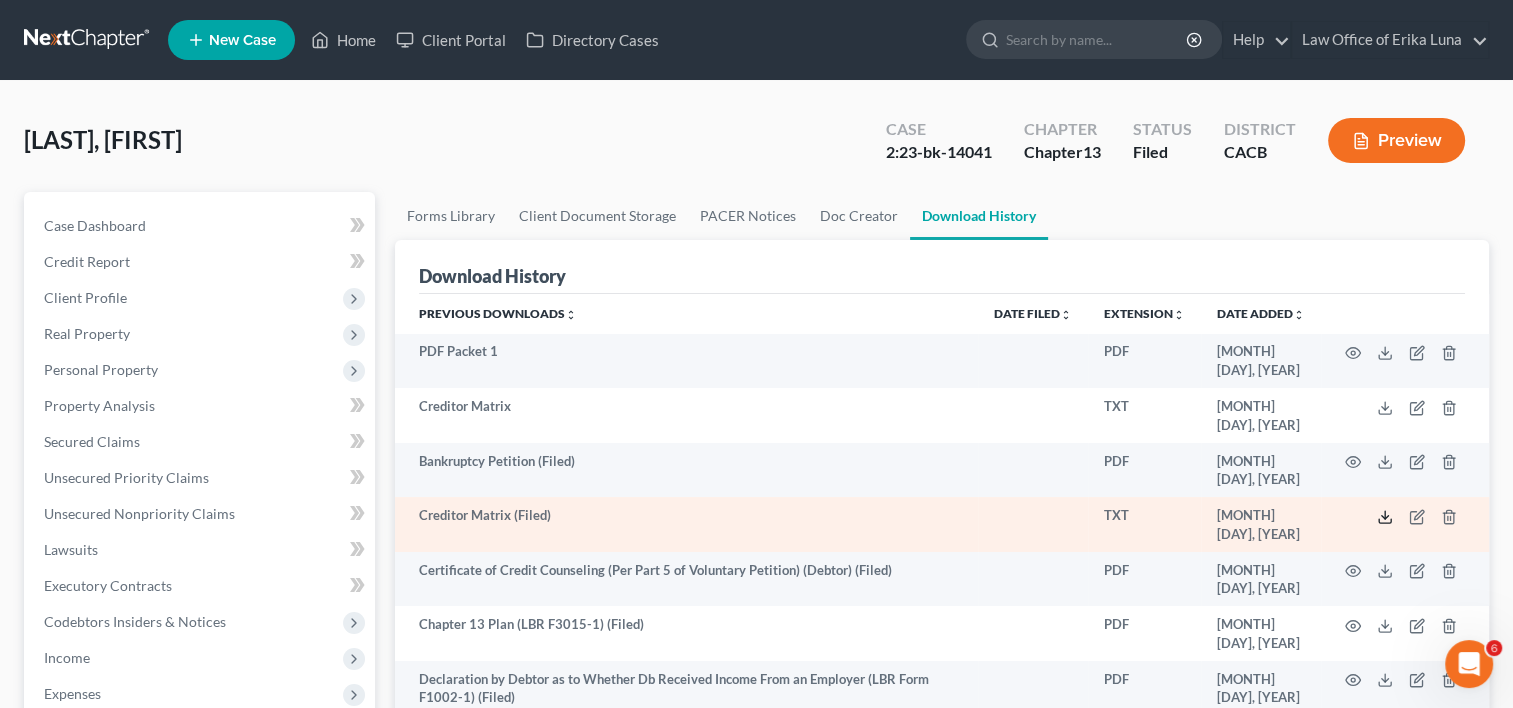 click 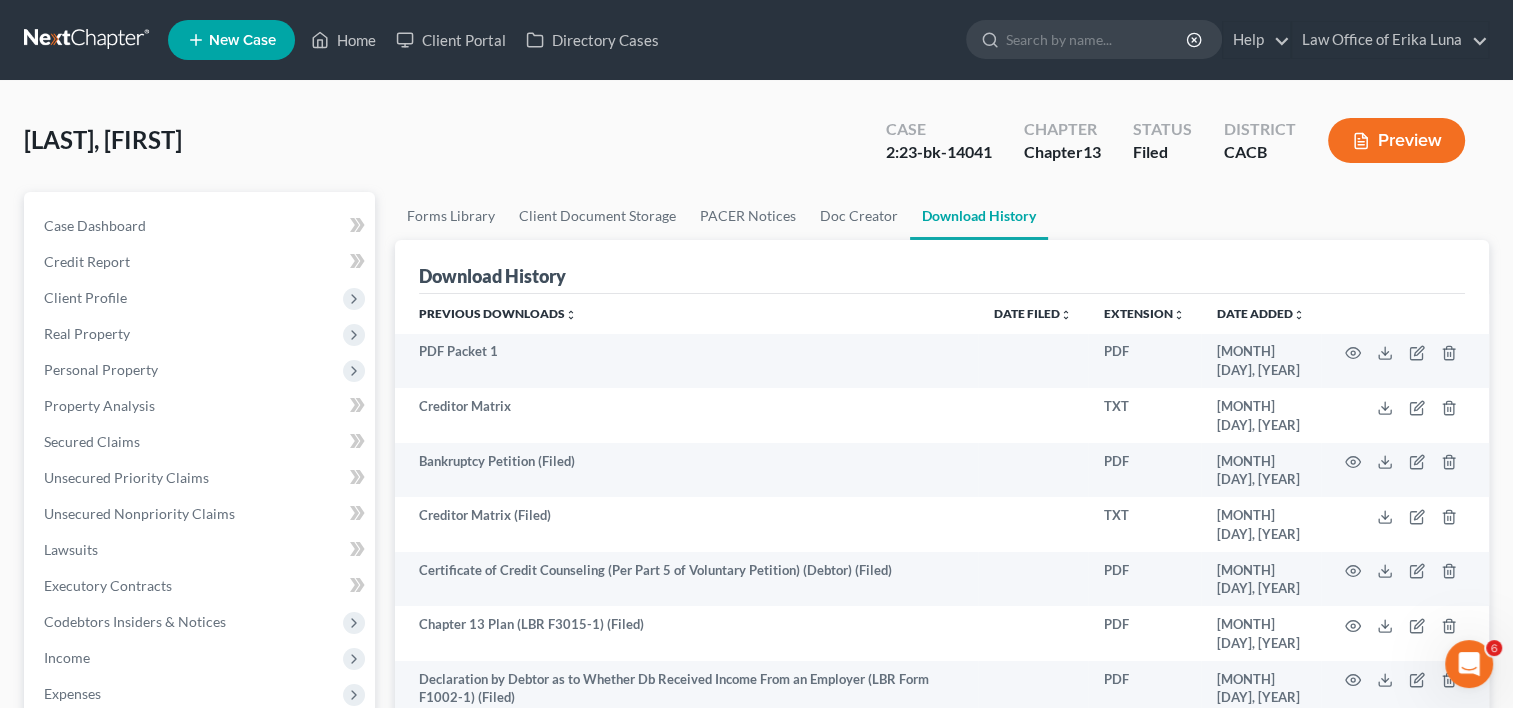 click on "Jun [DAY], [YEAR]" at bounding box center [942, 697] 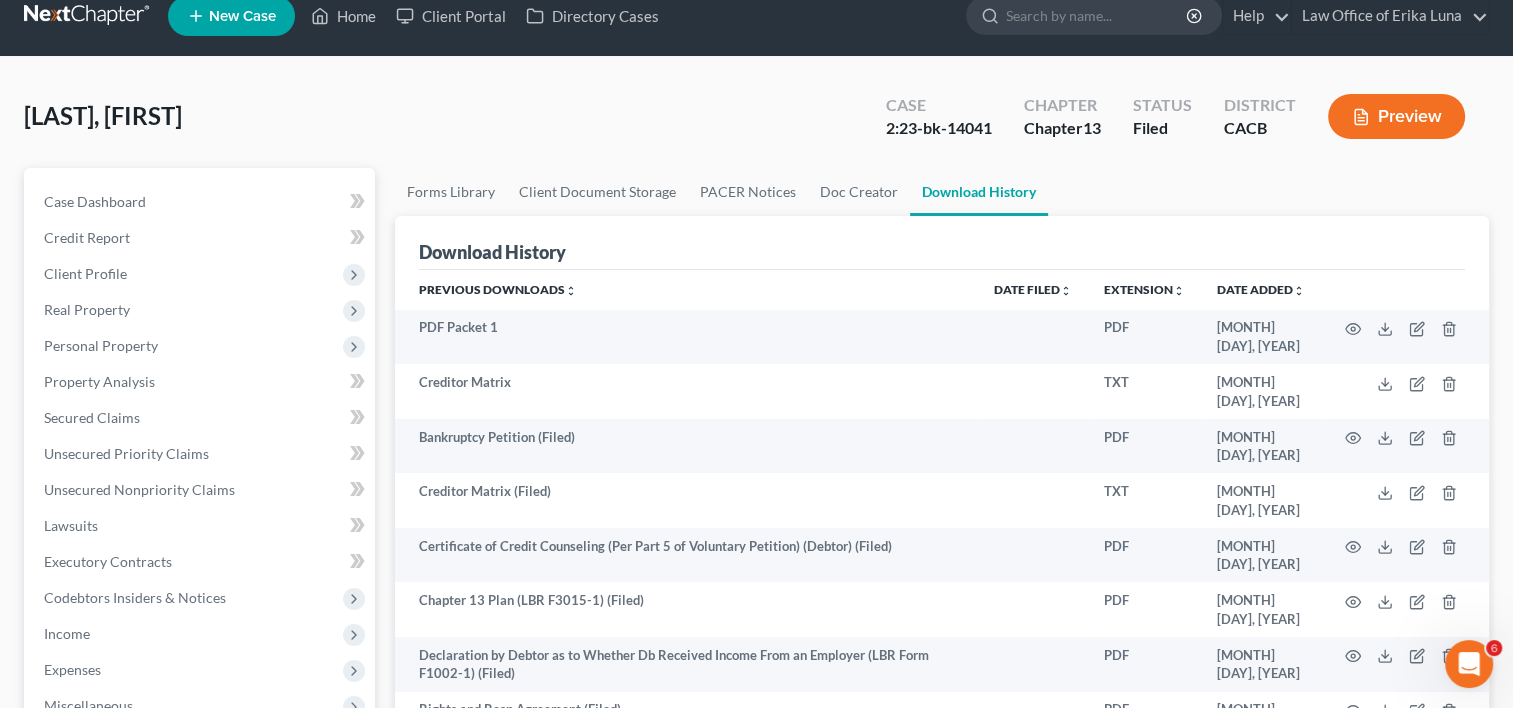 scroll, scrollTop: 23, scrollLeft: 0, axis: vertical 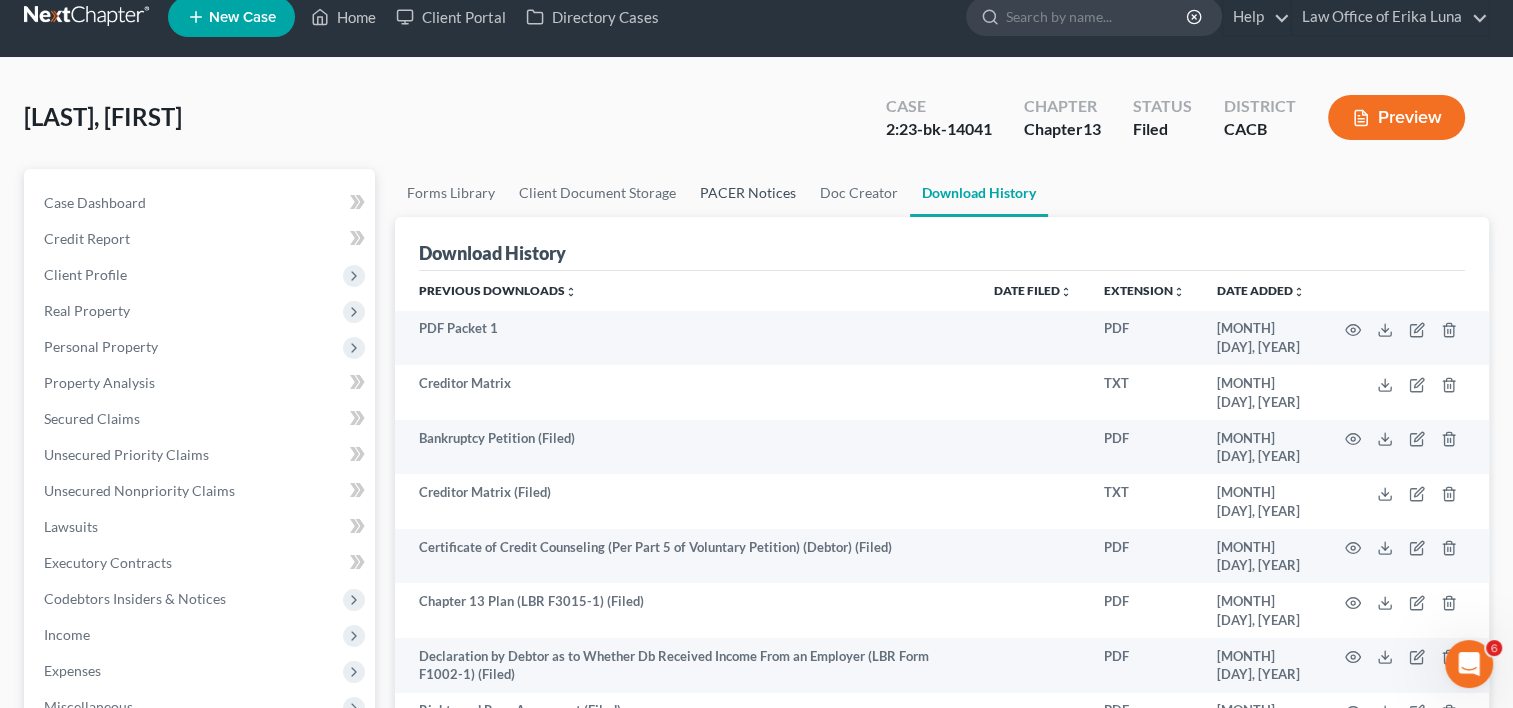 click on "PACER Notices" at bounding box center [748, 193] 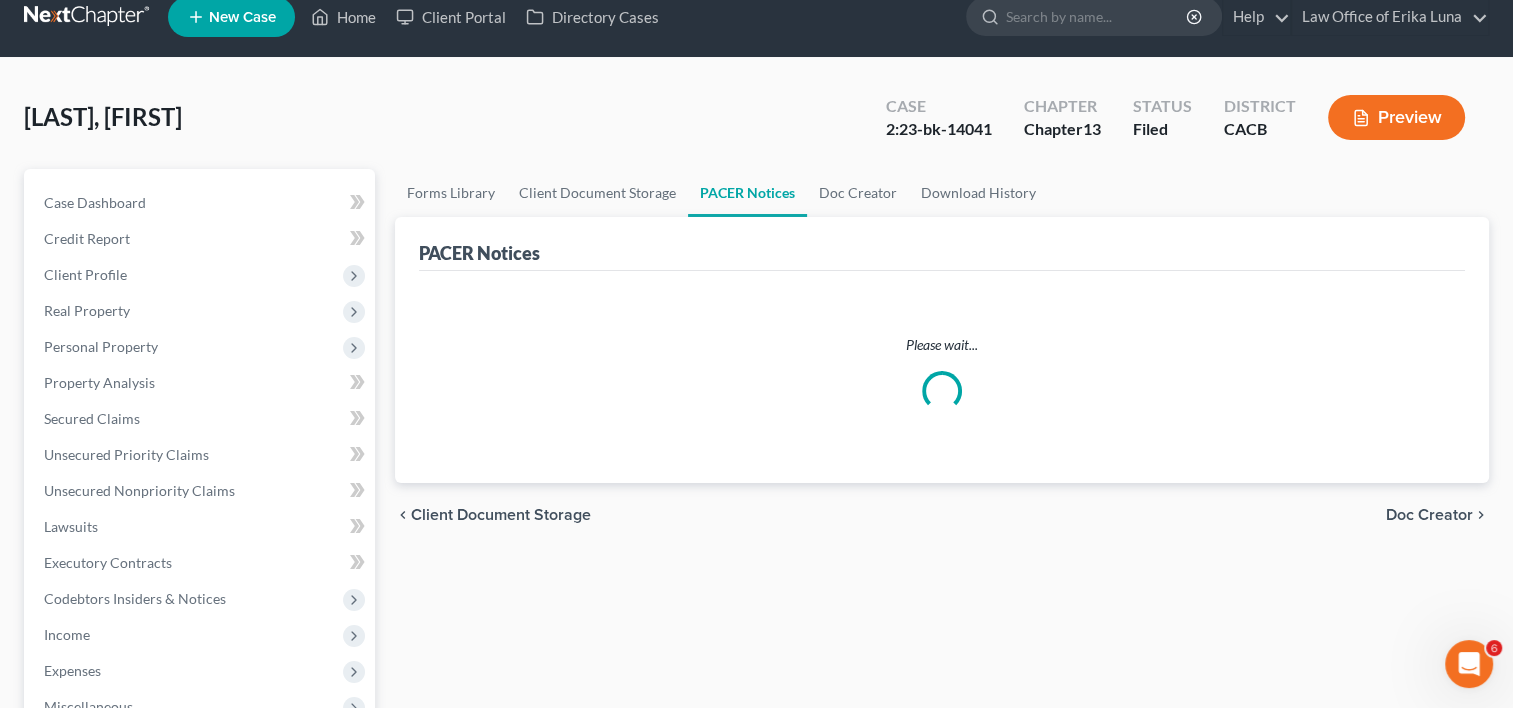 scroll, scrollTop: 0, scrollLeft: 0, axis: both 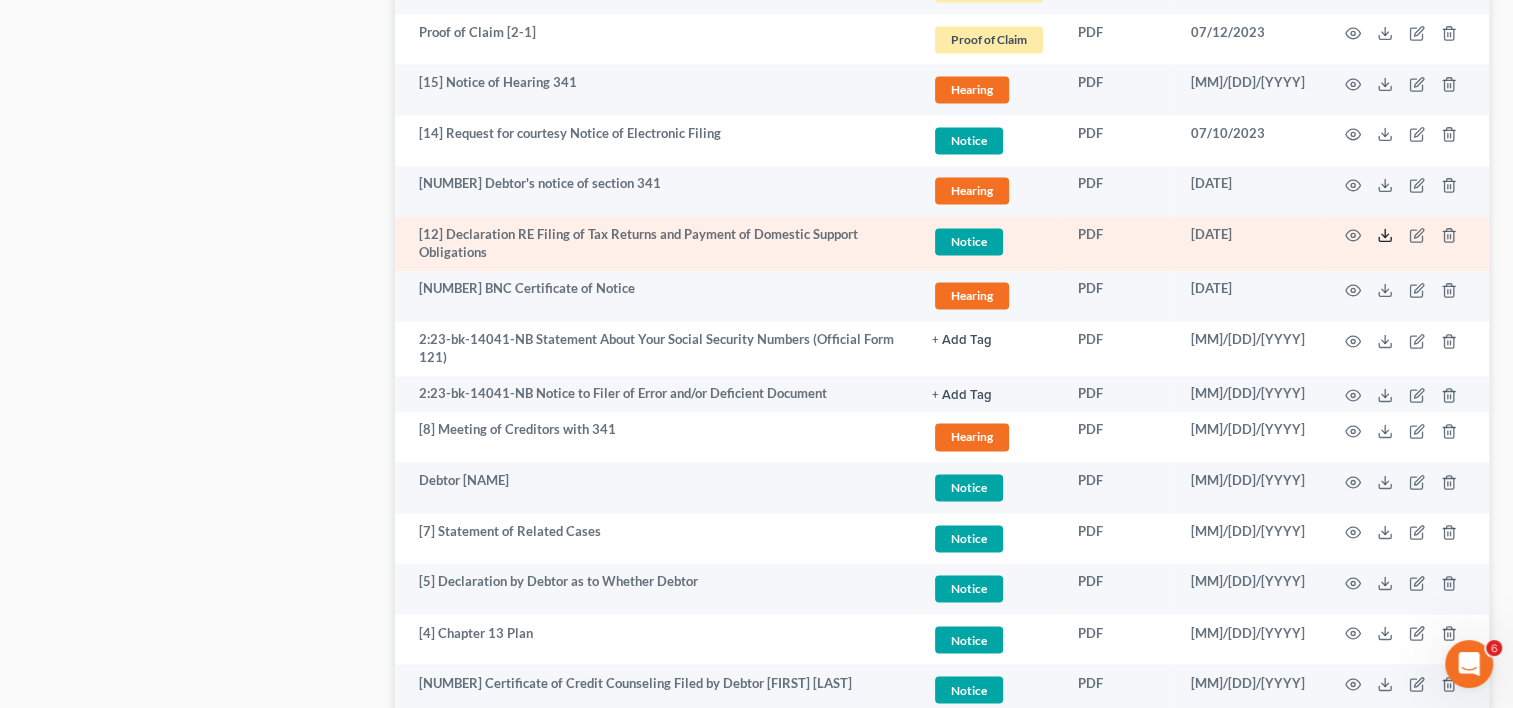 click 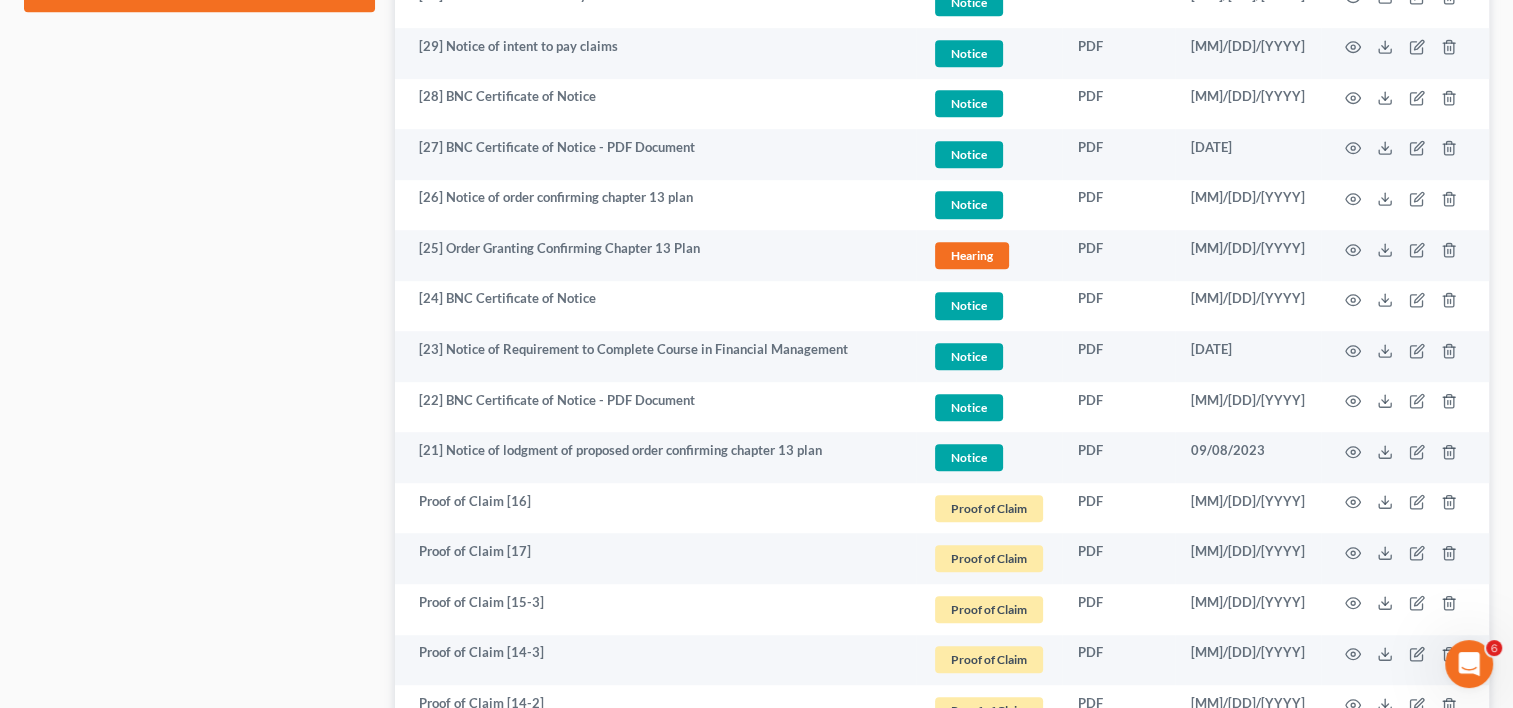 scroll, scrollTop: 1186, scrollLeft: 0, axis: vertical 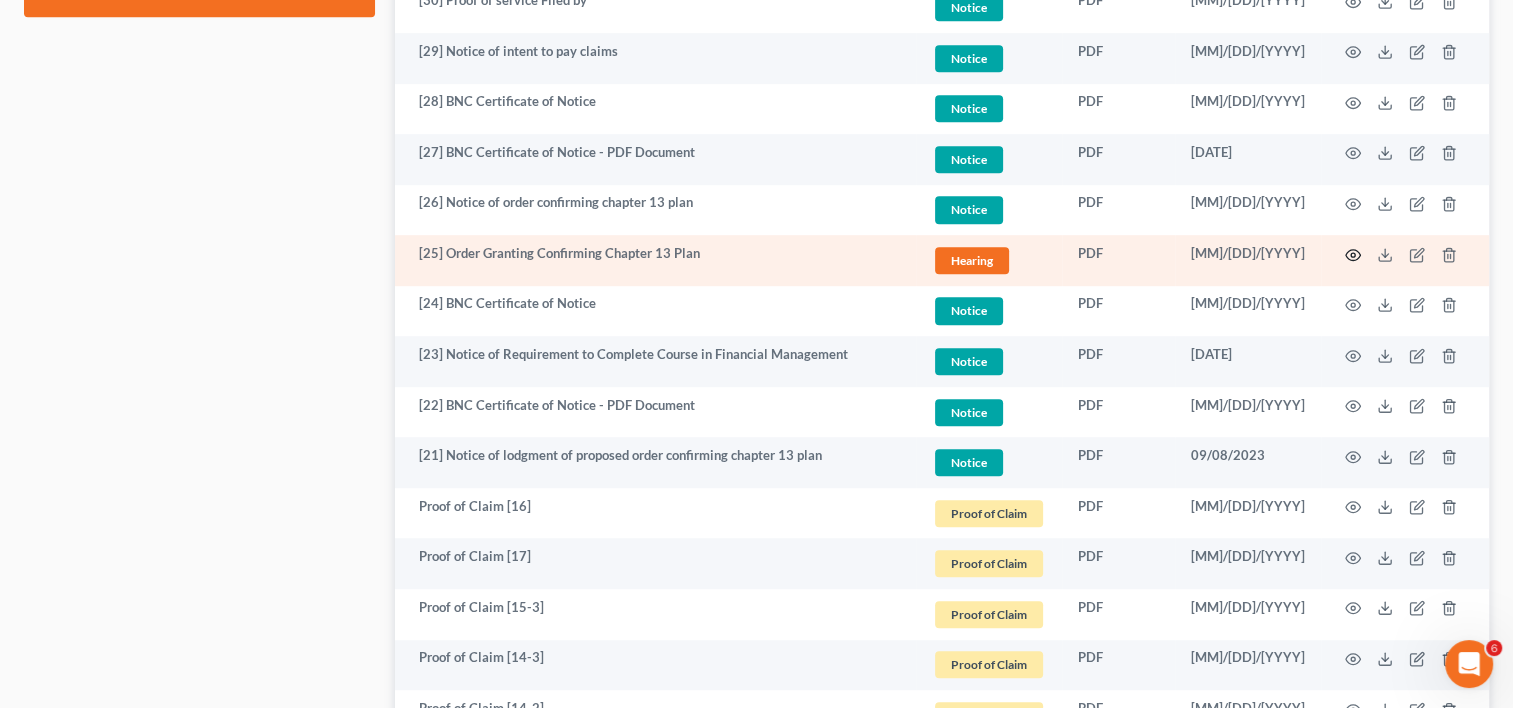 click 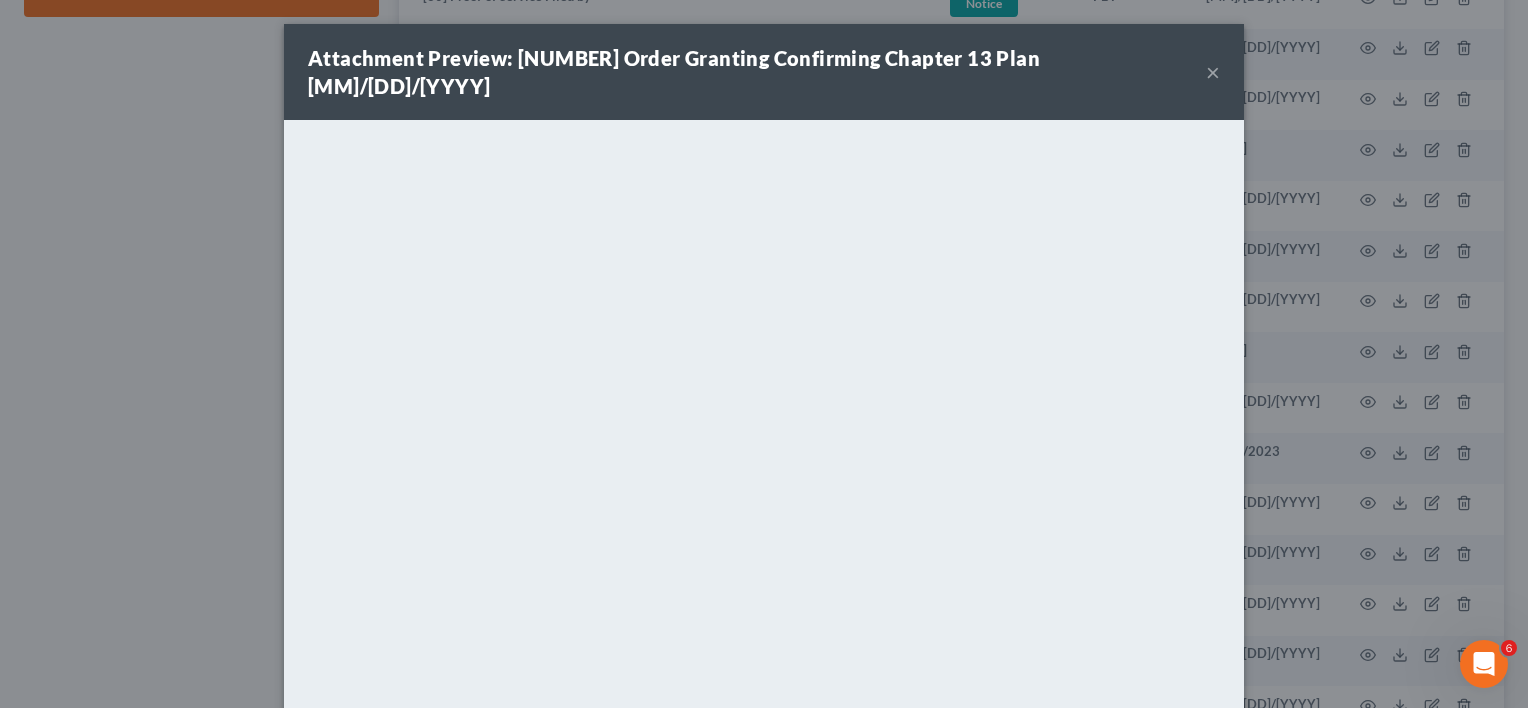 click on "Attachment Preview: [NUMBER] Order Granting Confirming Chapter 13 Plan [MM]/[DD]/[YYYY] ×" at bounding box center (764, 72) 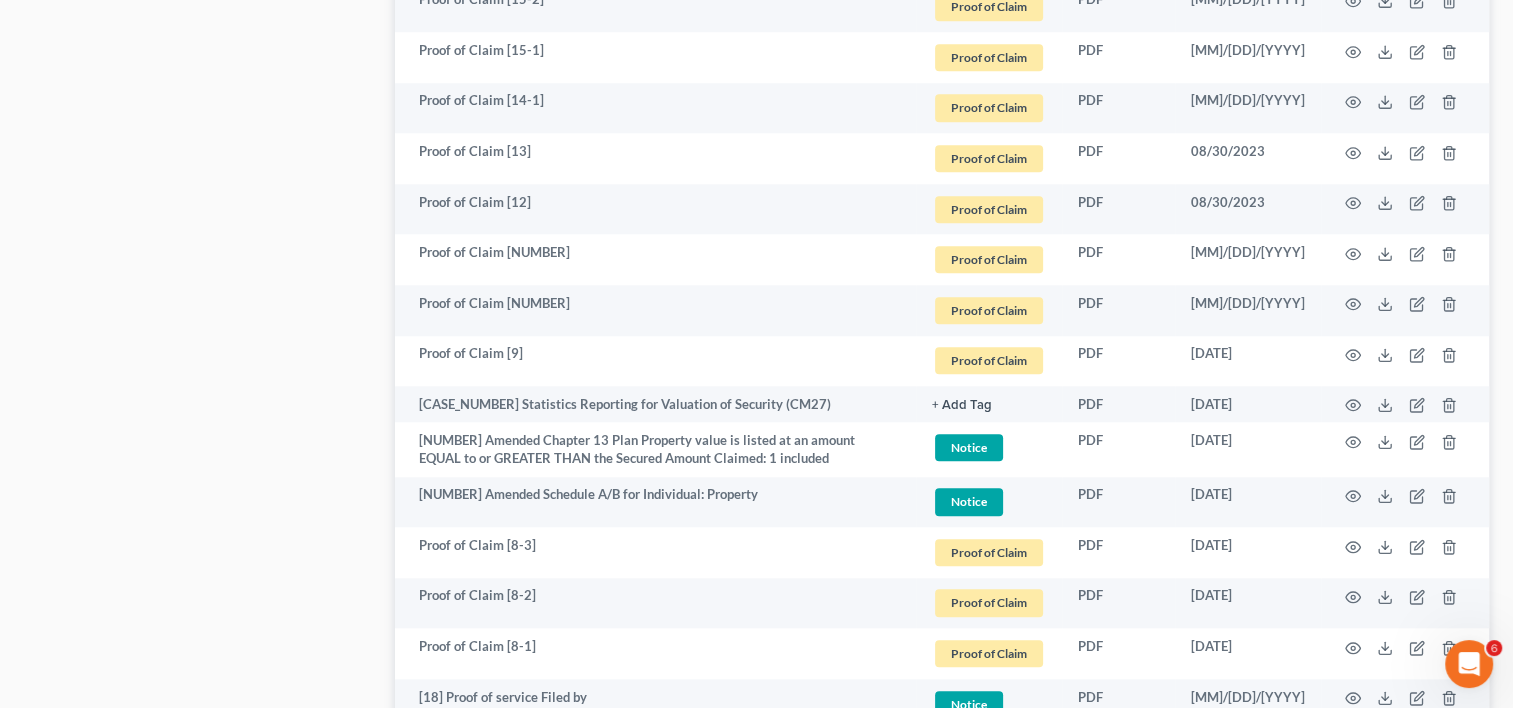 scroll, scrollTop: 1950, scrollLeft: 0, axis: vertical 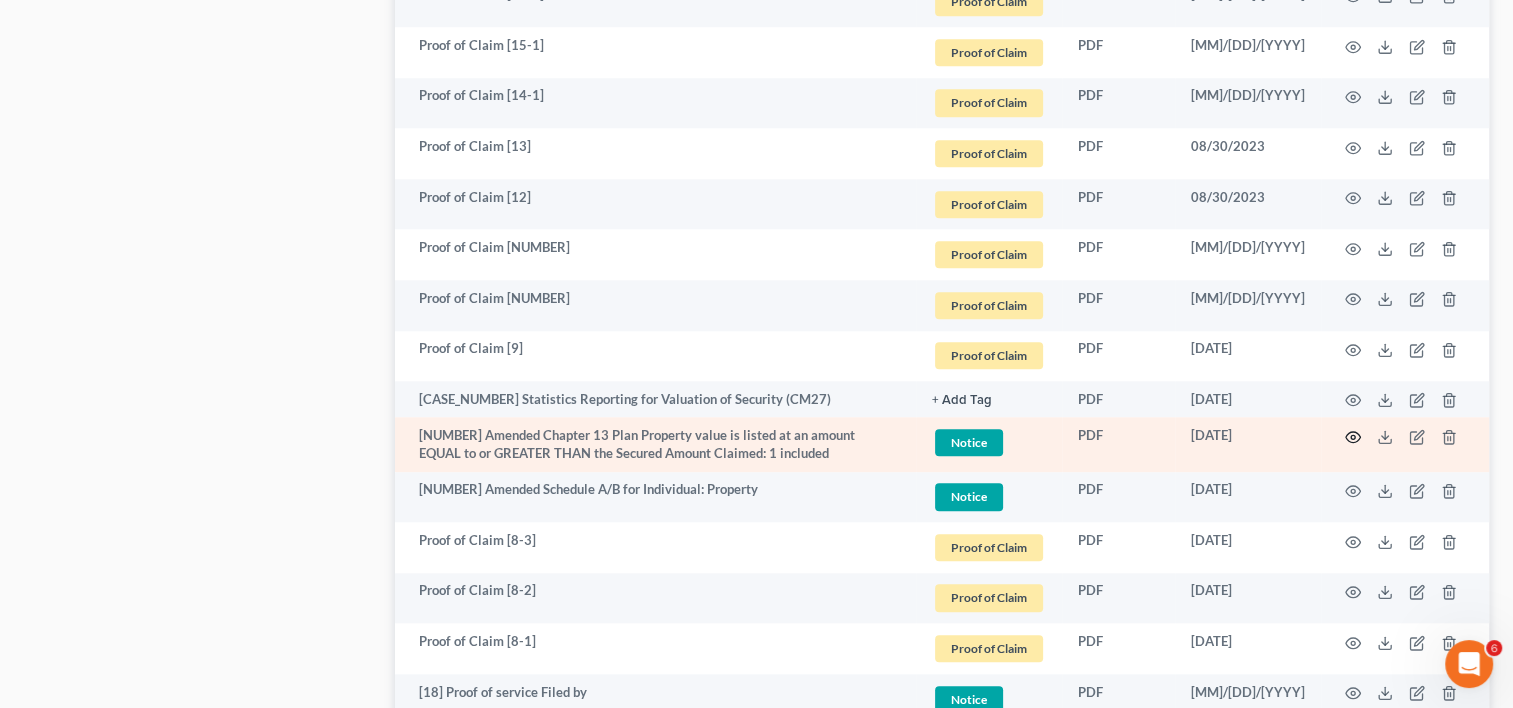 click 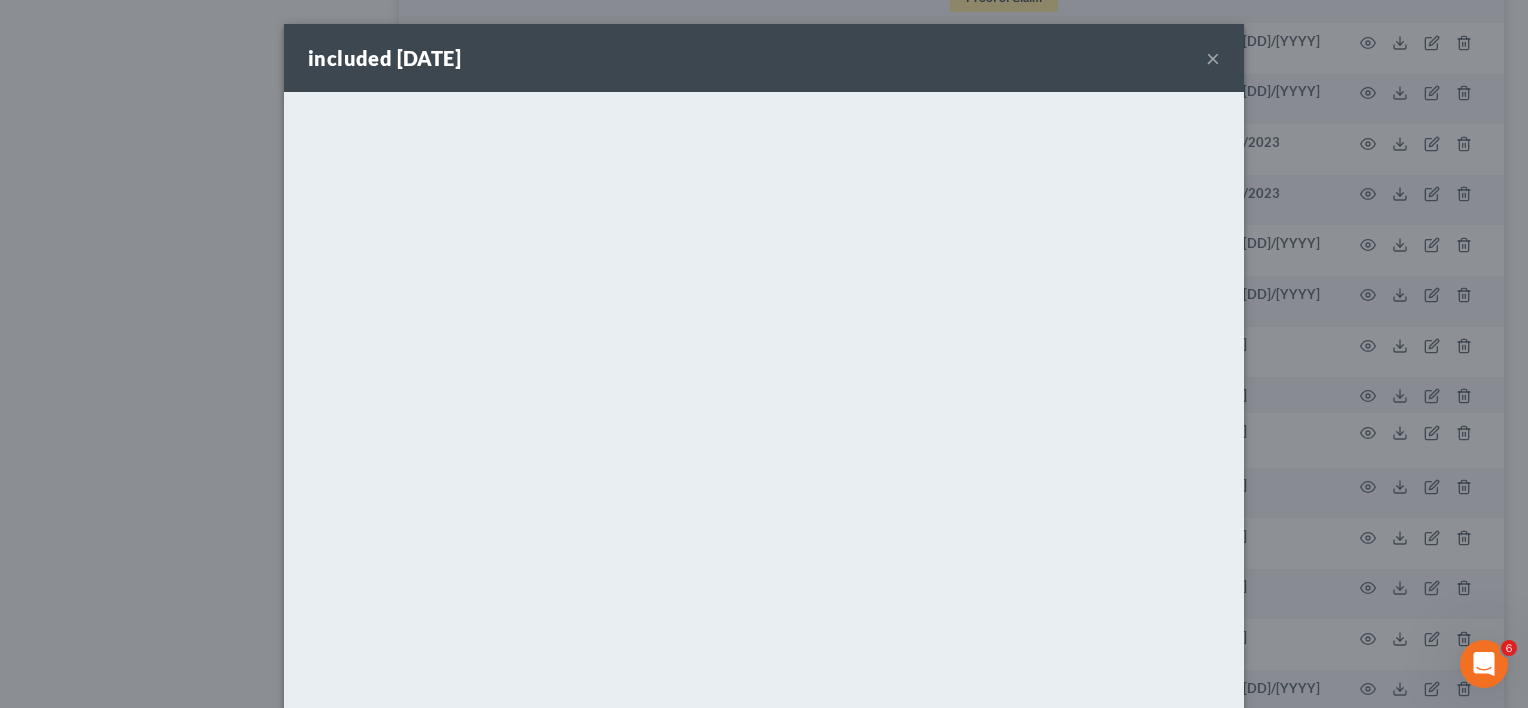 click on "×" at bounding box center [1213, 58] 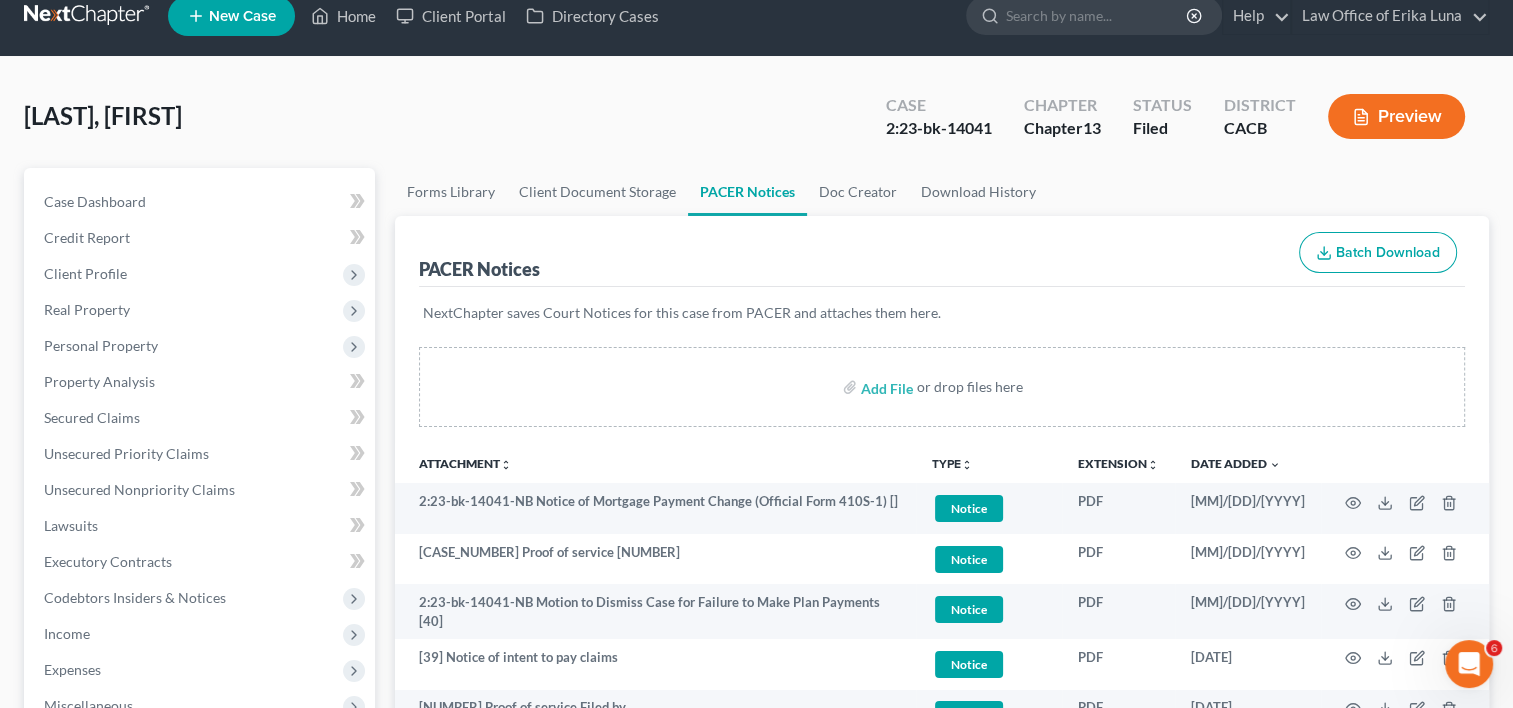 scroll, scrollTop: 0, scrollLeft: 0, axis: both 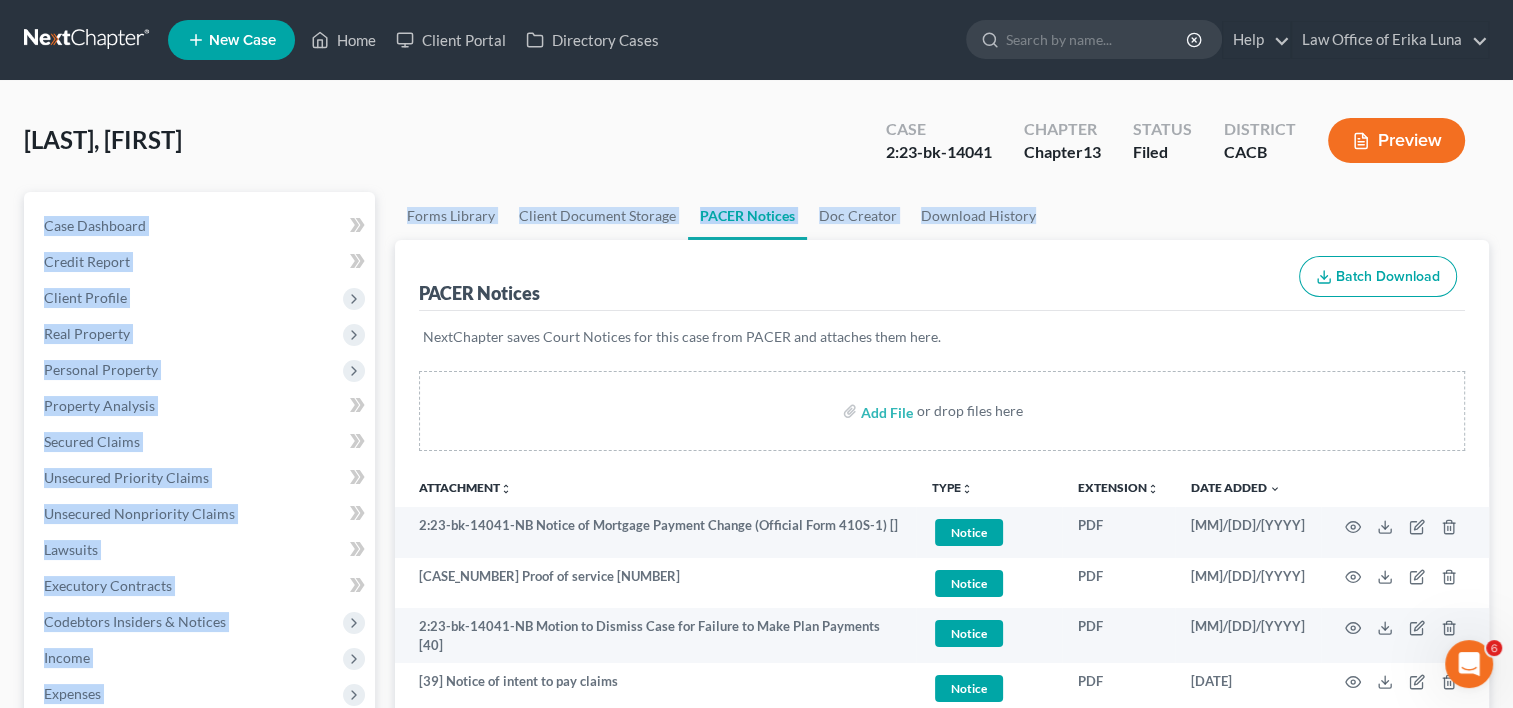 drag, startPoint x: 1508, startPoint y: 116, endPoint x: 1514, endPoint y: 195, distance: 79.22752 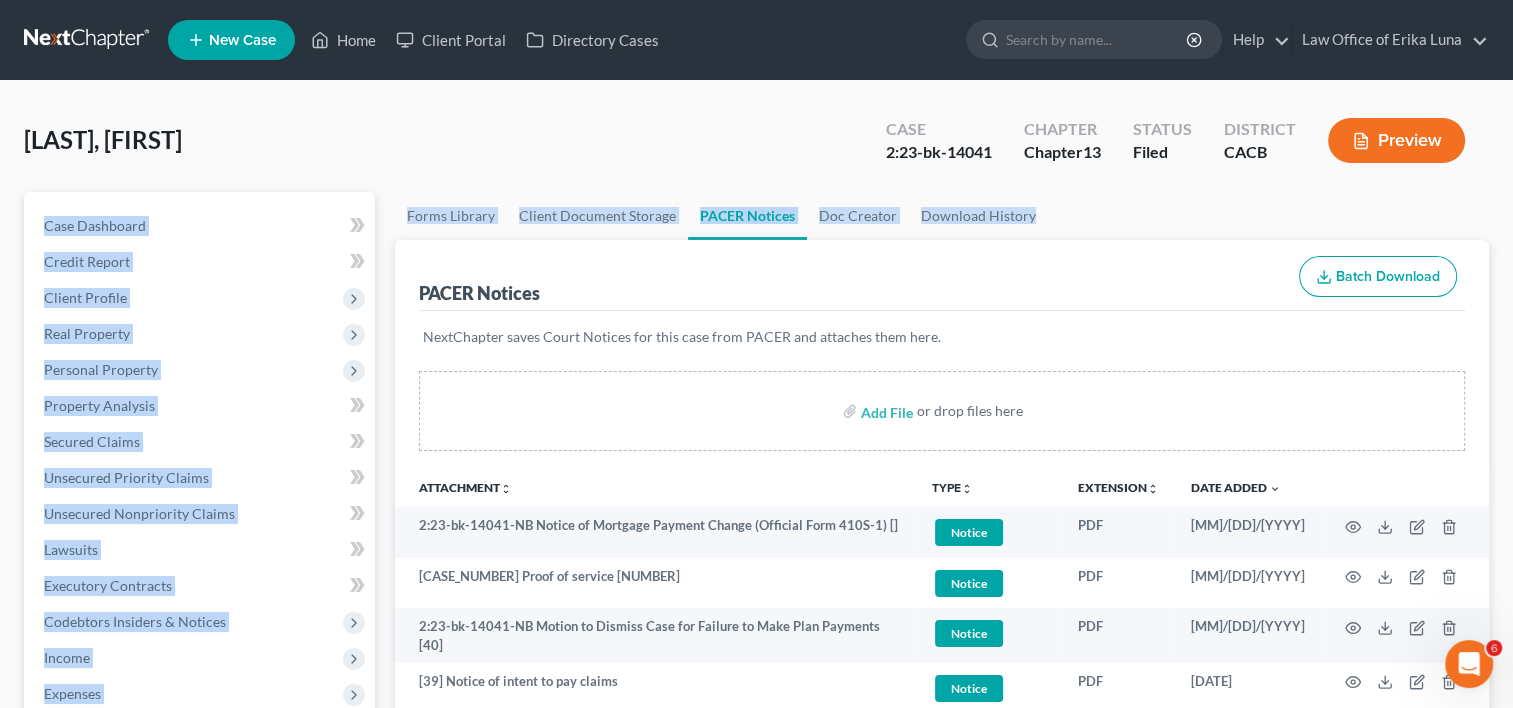 click on "Law Office of Erika Luna ealunalegal@example.com" at bounding box center [756, 2071] 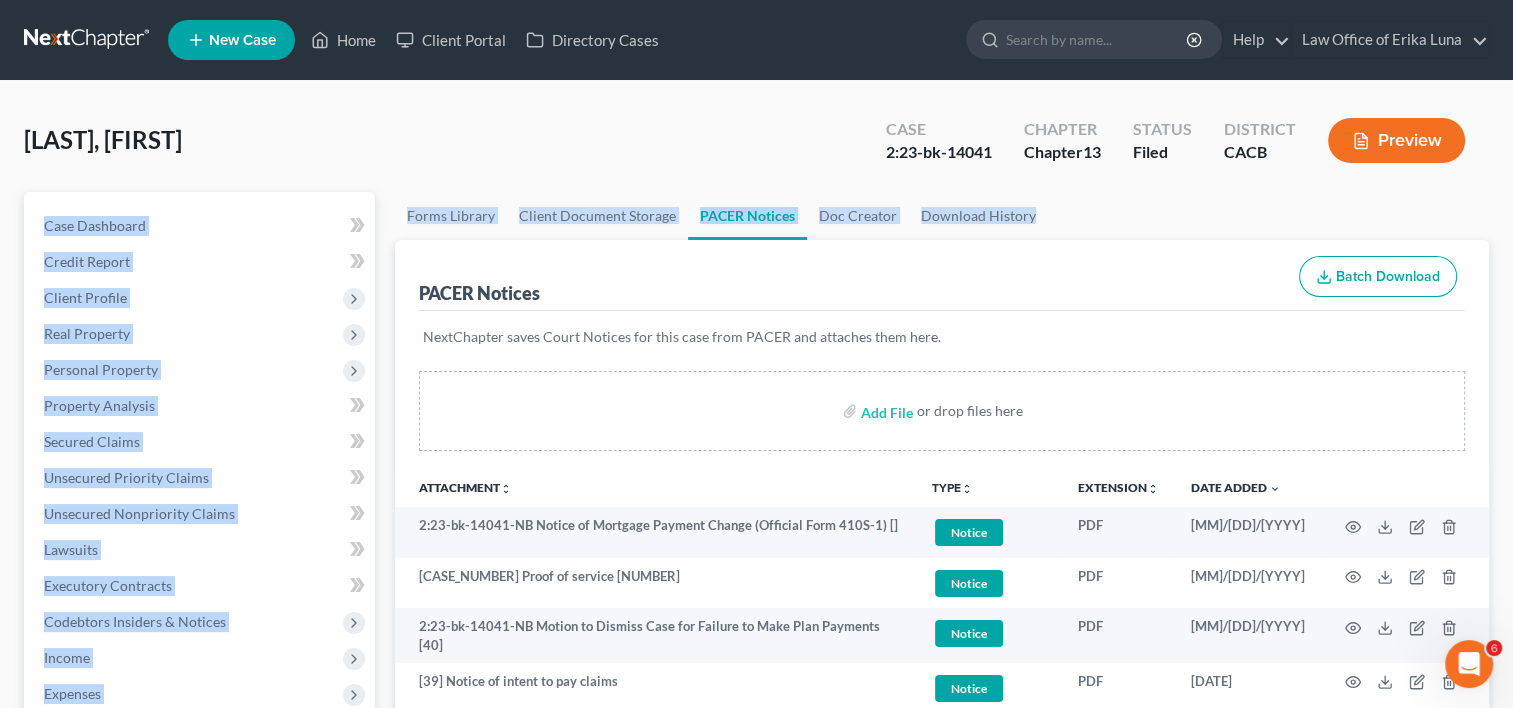 drag, startPoint x: 1512, startPoint y: 189, endPoint x: 1527, endPoint y: 122, distance: 68.65858 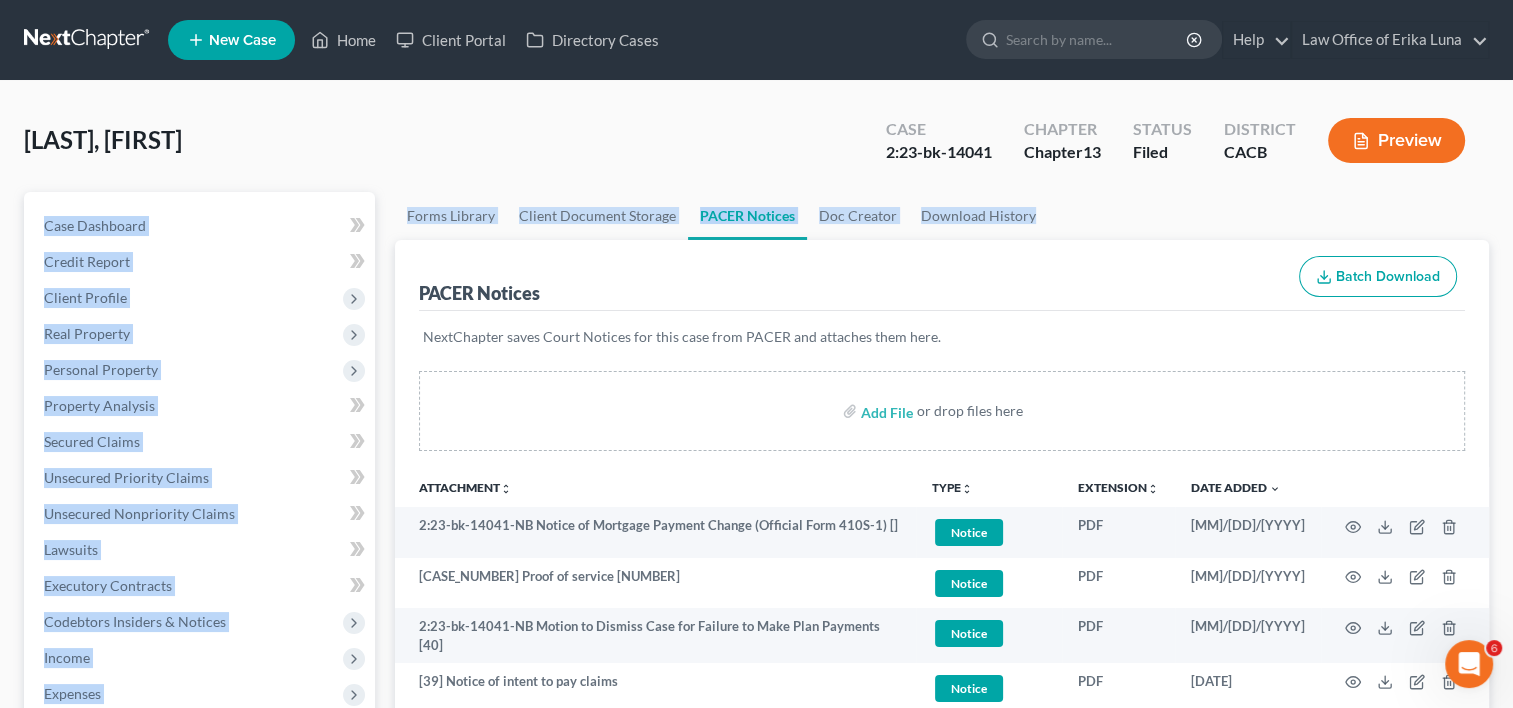 click on "Forms Library
Client Document Storage
PACER Notices
Doc Creator
Download History" at bounding box center (942, 216) 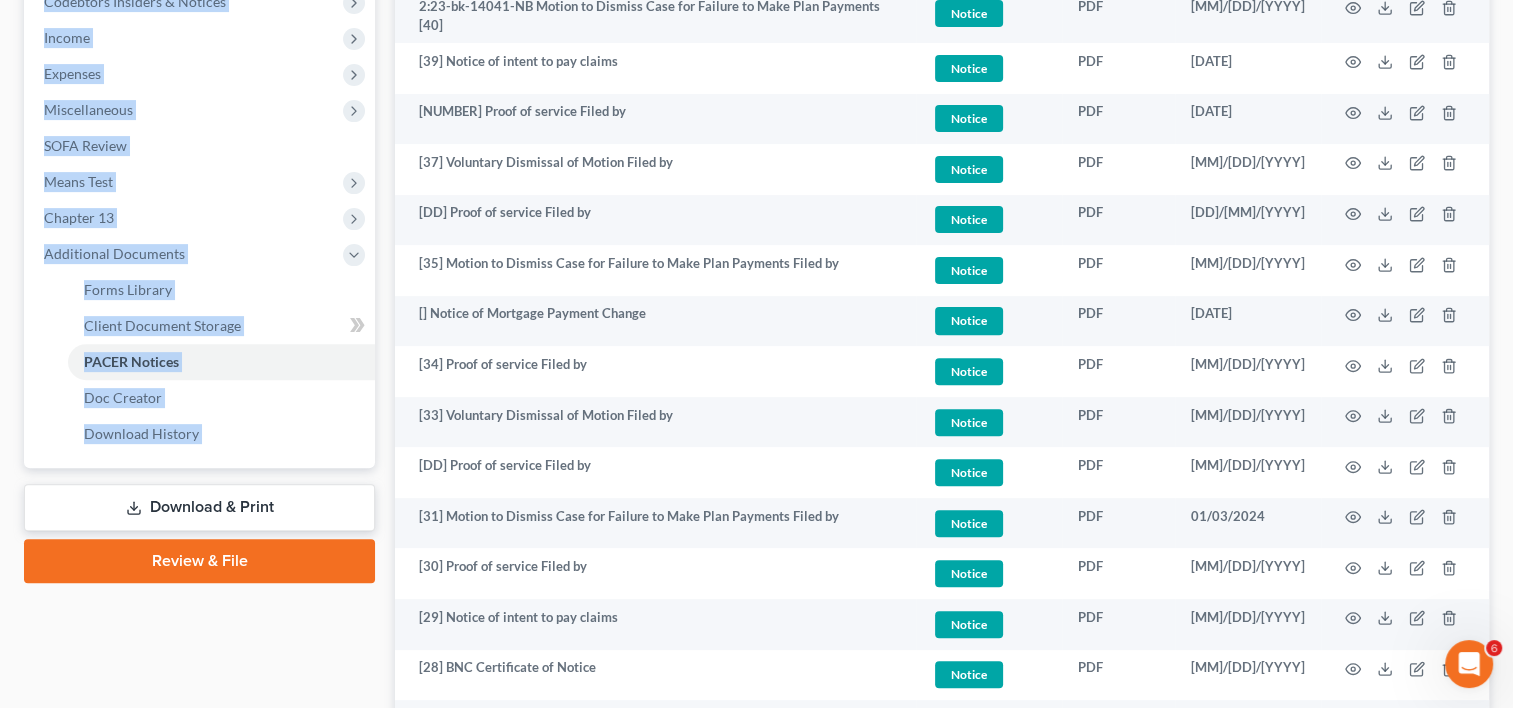 scroll, scrollTop: 630, scrollLeft: 0, axis: vertical 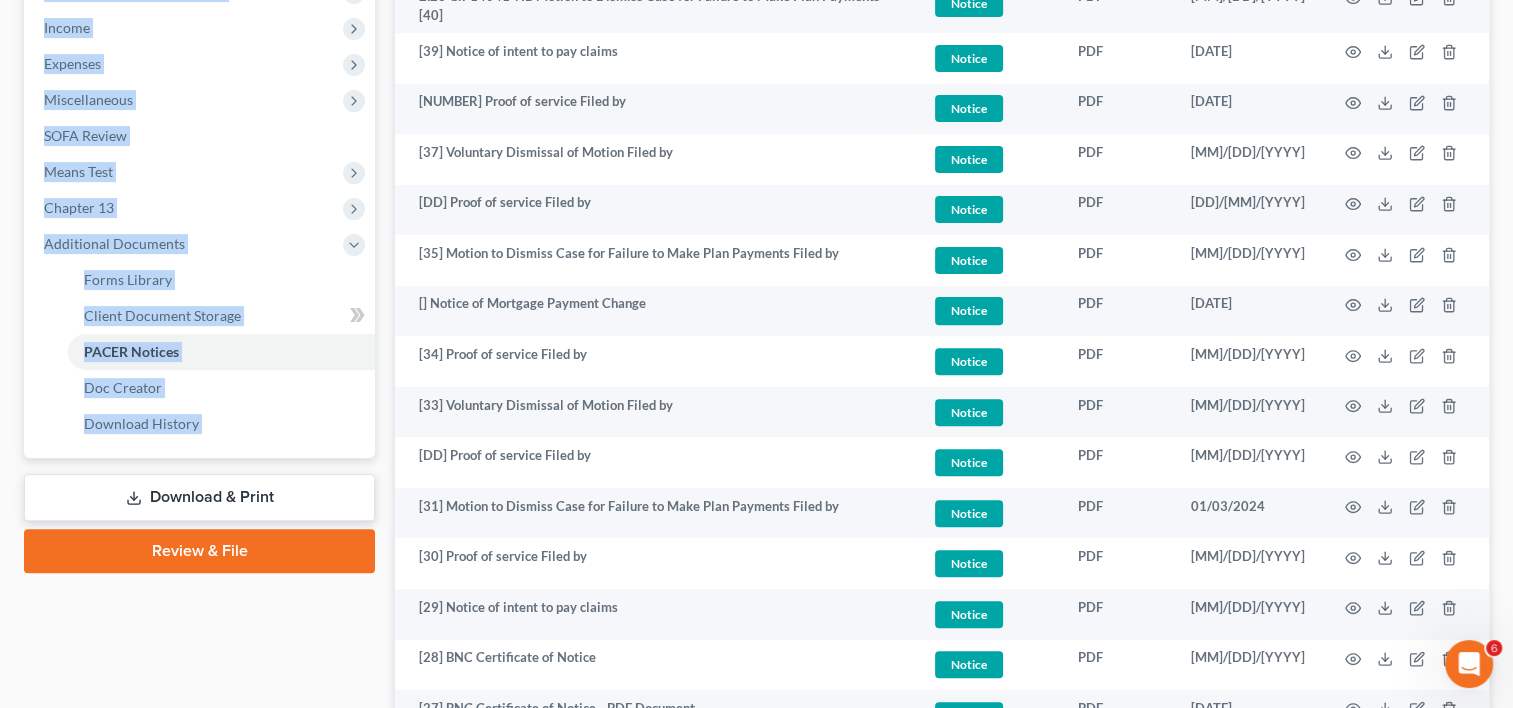 click on "Download & Print" at bounding box center (199, 497) 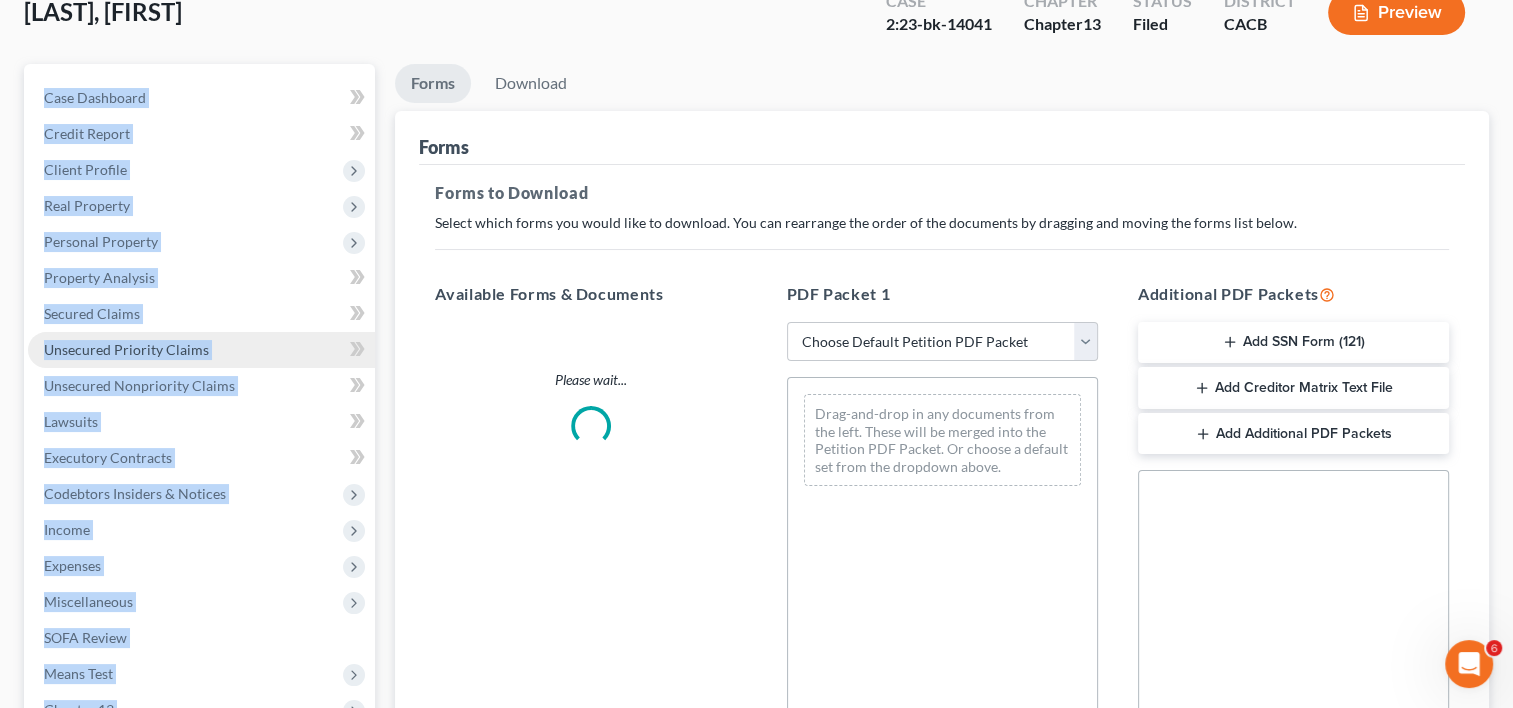 scroll, scrollTop: 0, scrollLeft: 0, axis: both 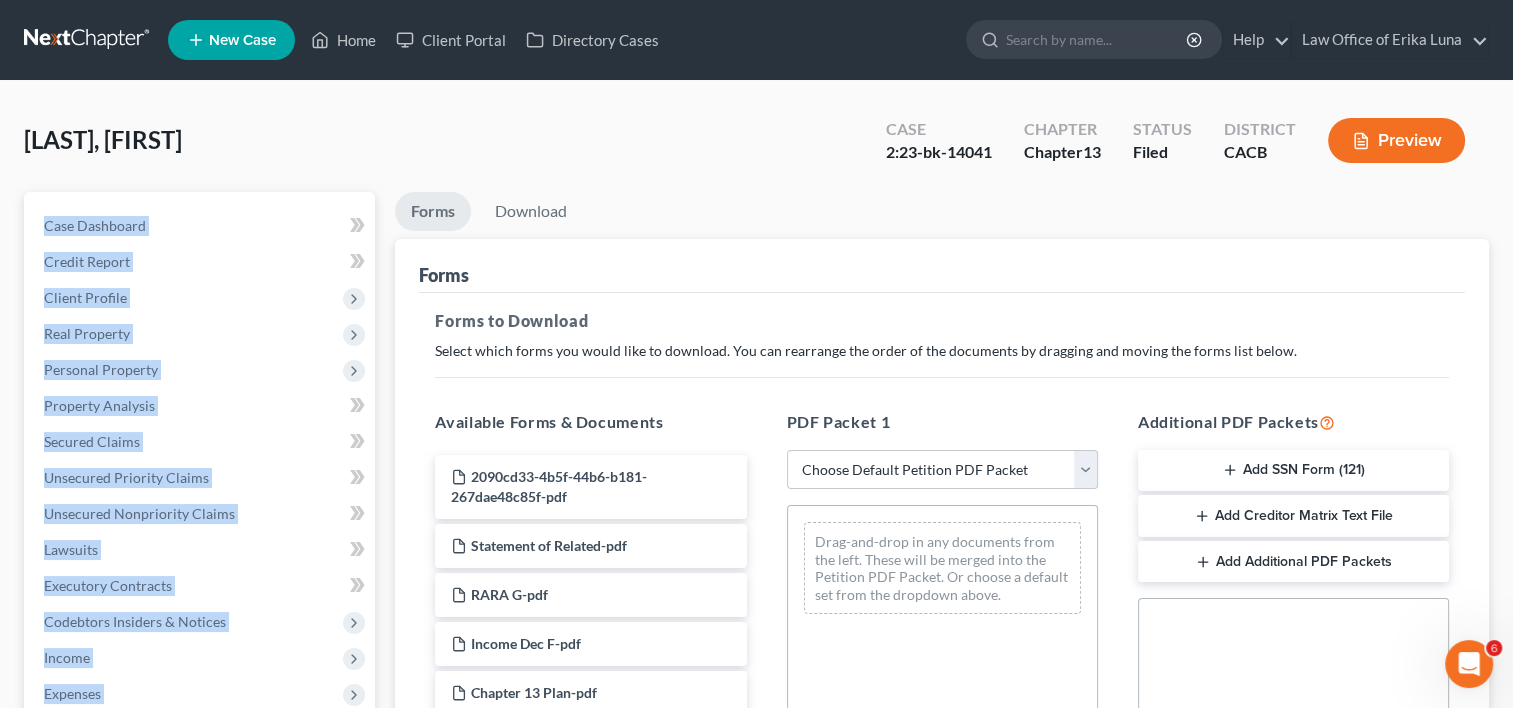 click on "Forms
Download" at bounding box center (942, 215) 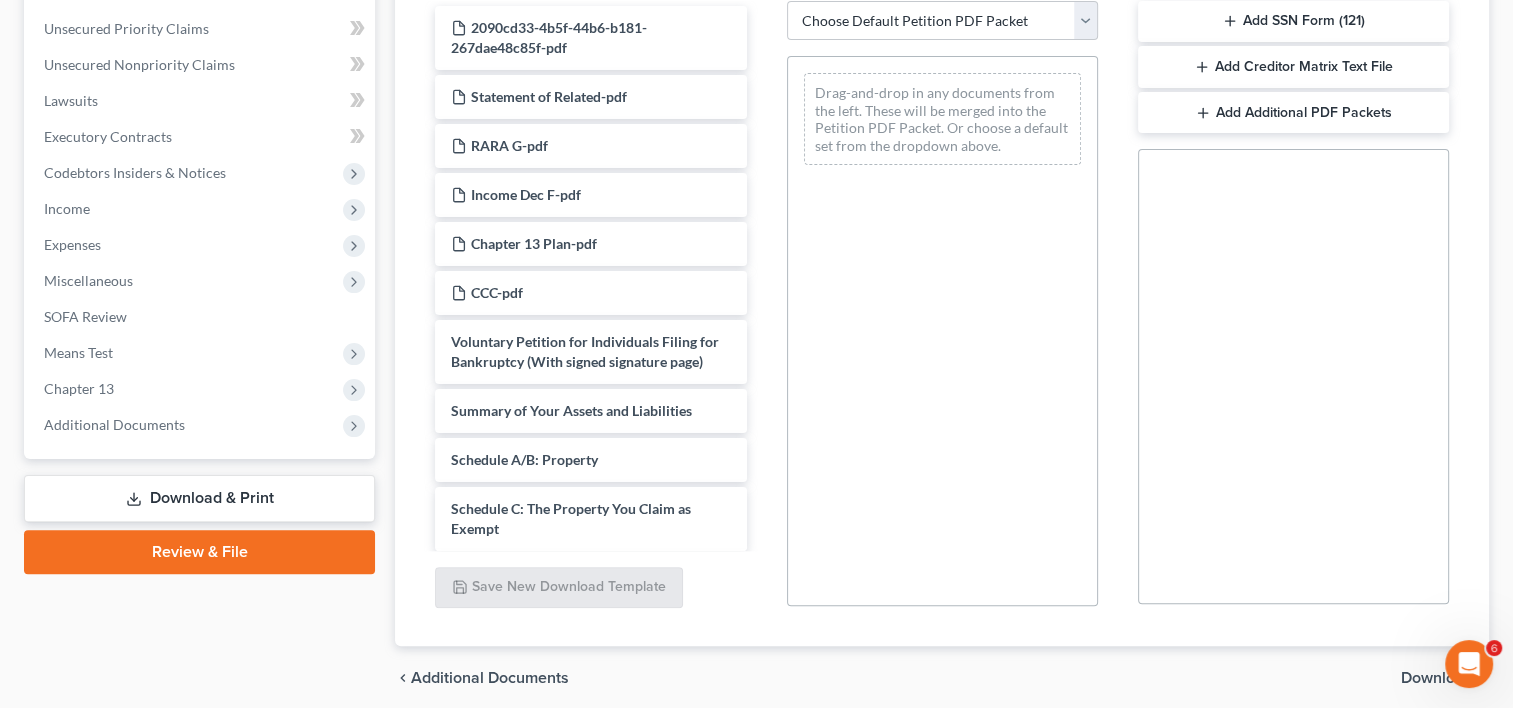 scroll, scrollTop: 452, scrollLeft: 0, axis: vertical 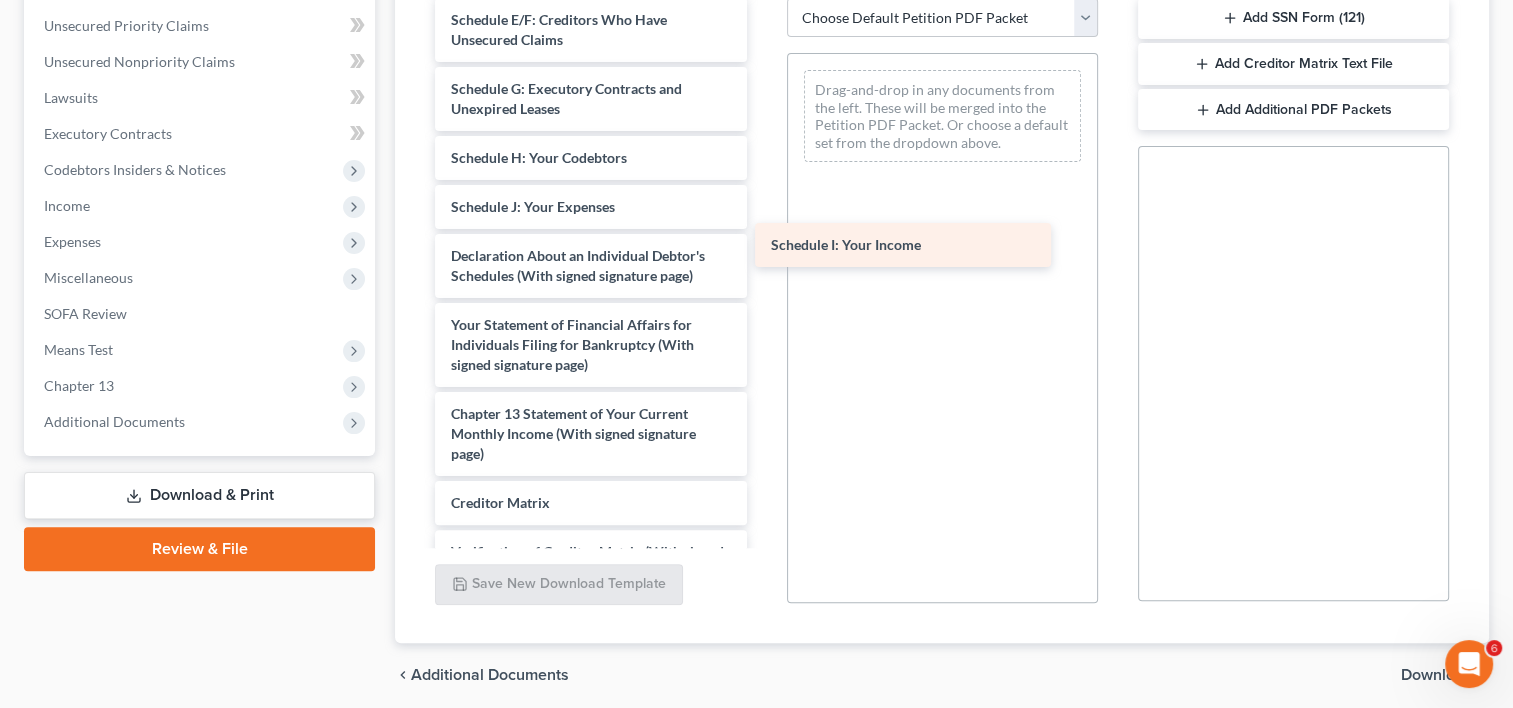 drag, startPoint x: 624, startPoint y: 212, endPoint x: 944, endPoint y: 233, distance: 320.68832 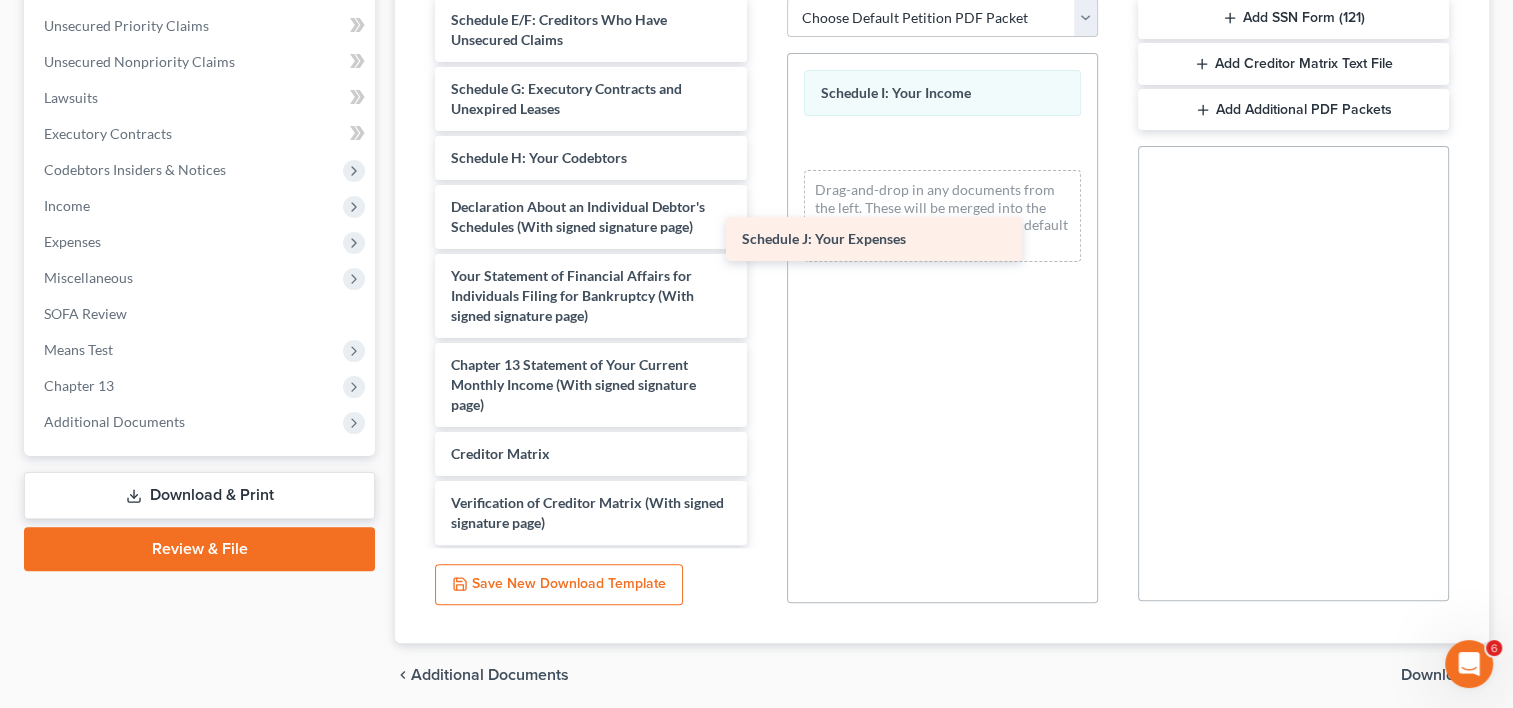 drag, startPoint x: 590, startPoint y: 217, endPoint x: 881, endPoint y: 234, distance: 291.49615 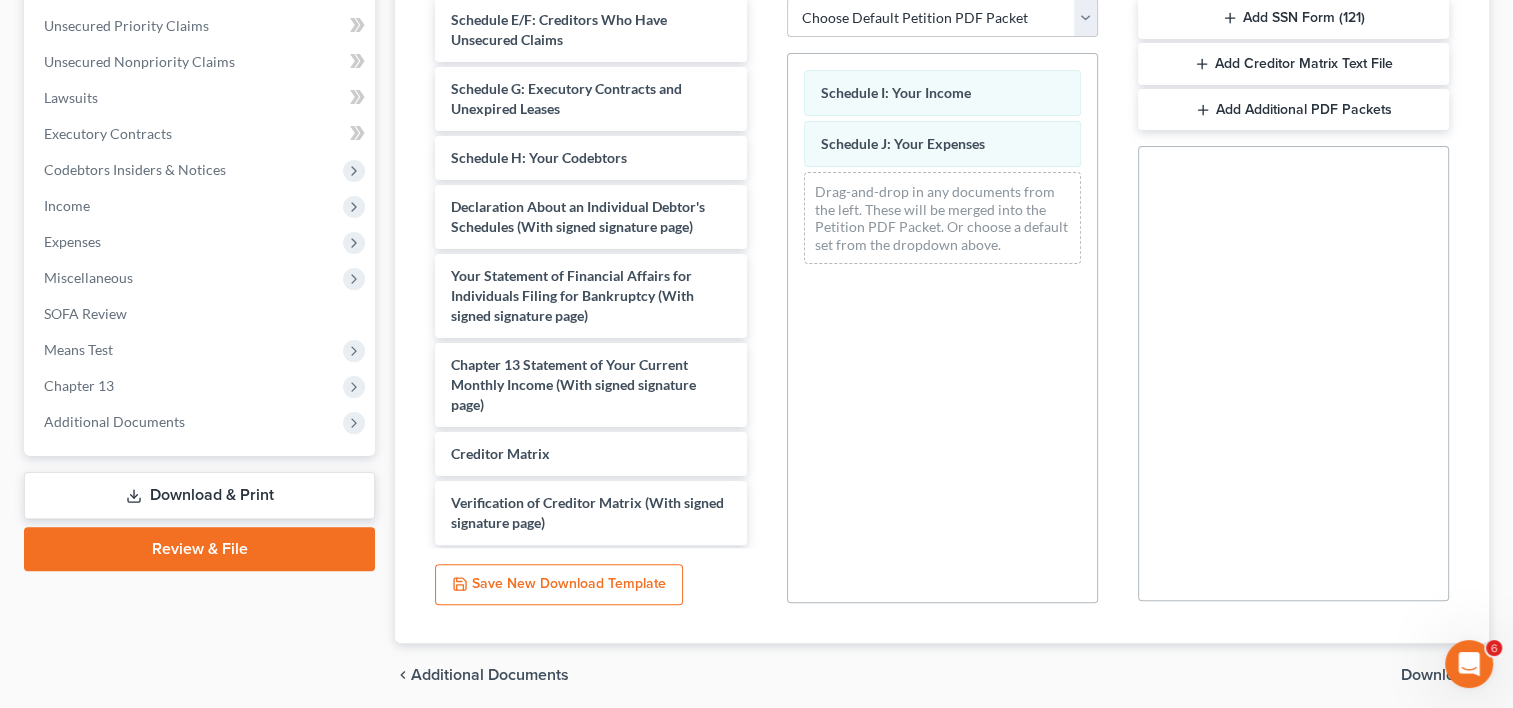 click on "Download" at bounding box center [1437, 675] 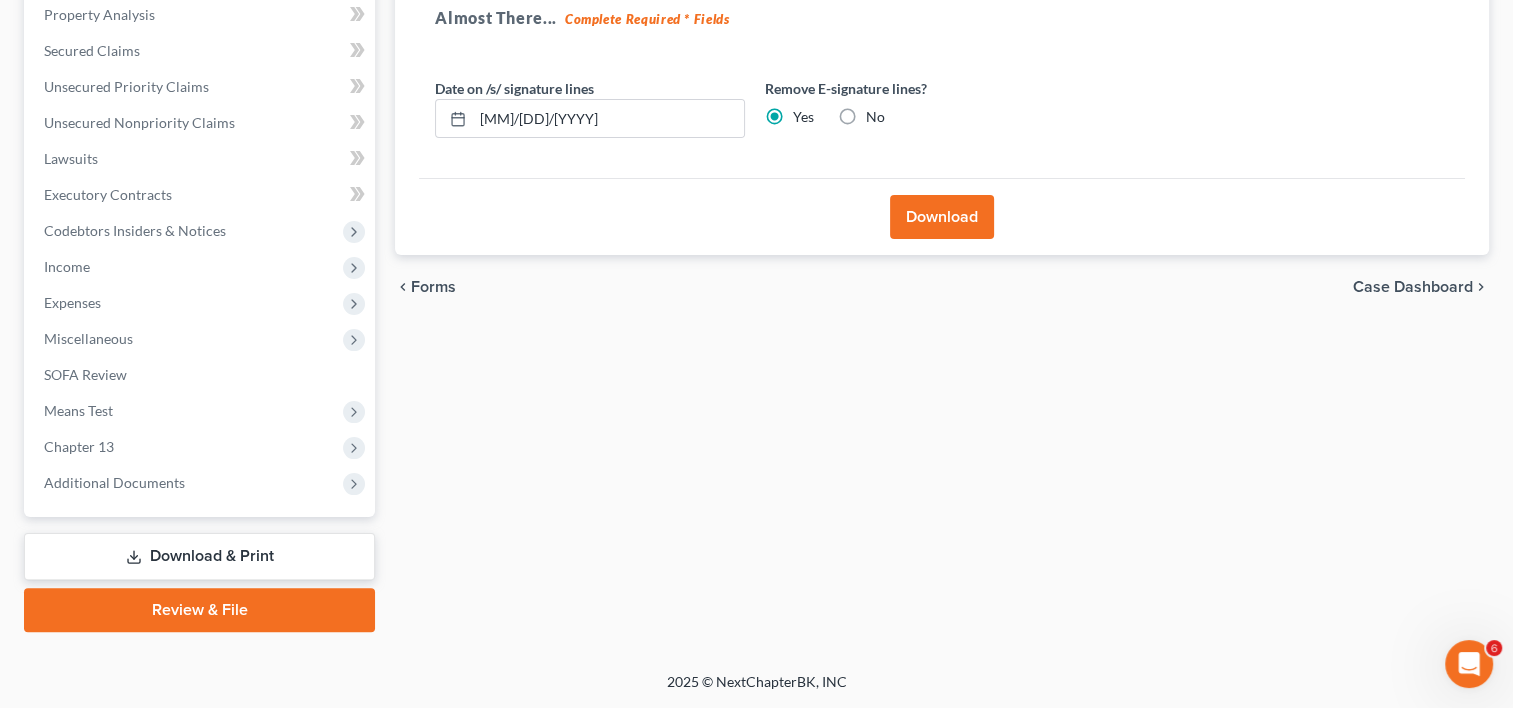 scroll, scrollTop: 389, scrollLeft: 0, axis: vertical 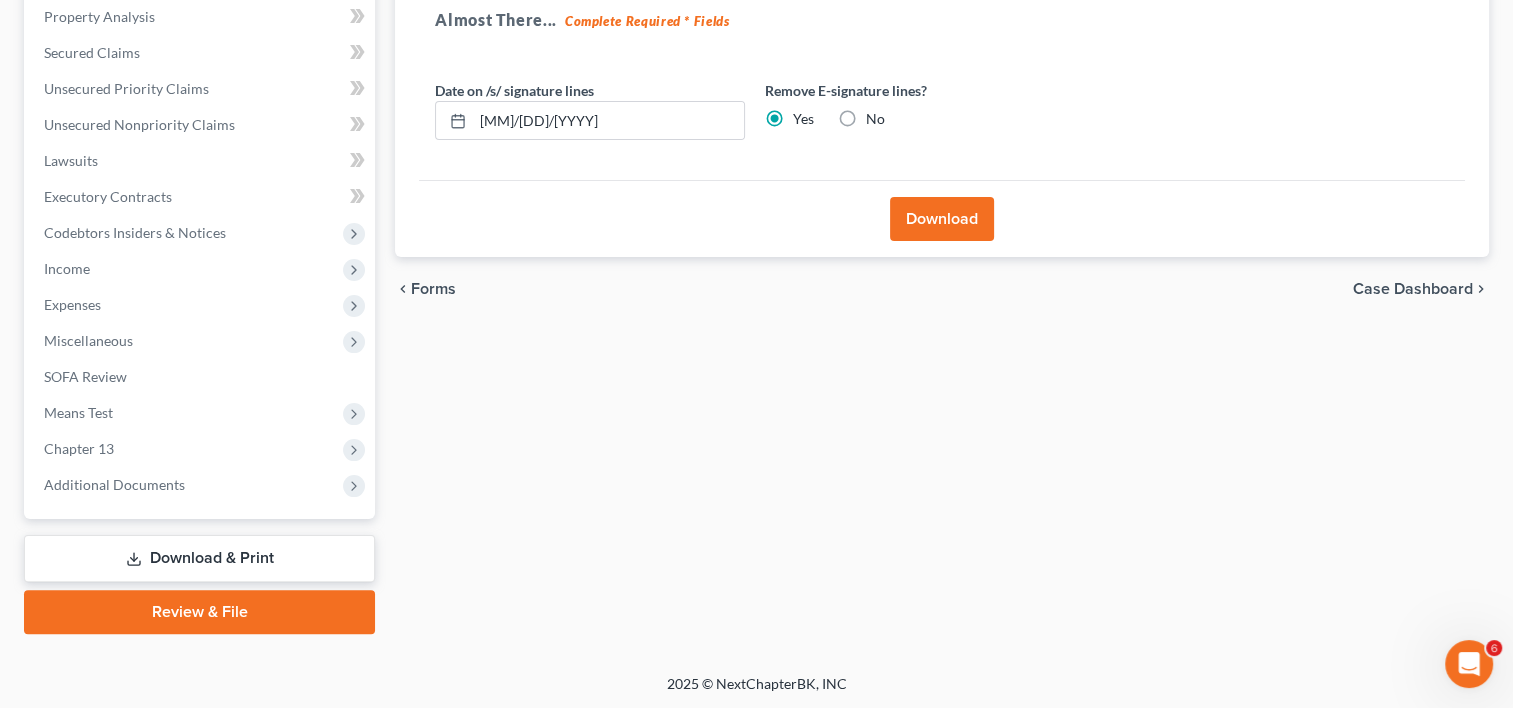 click on "Download" at bounding box center [942, 219] 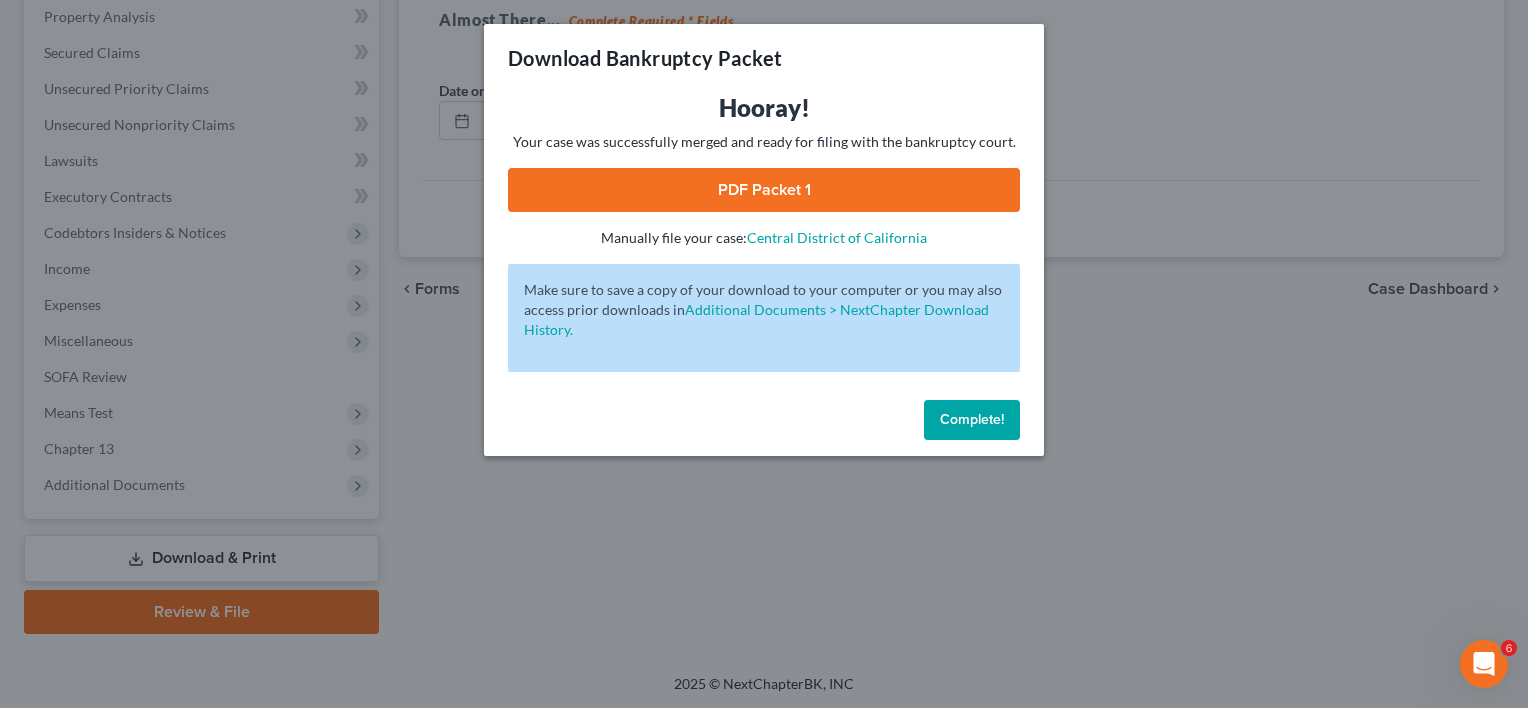 click on "PDF Packet 1" at bounding box center (764, 190) 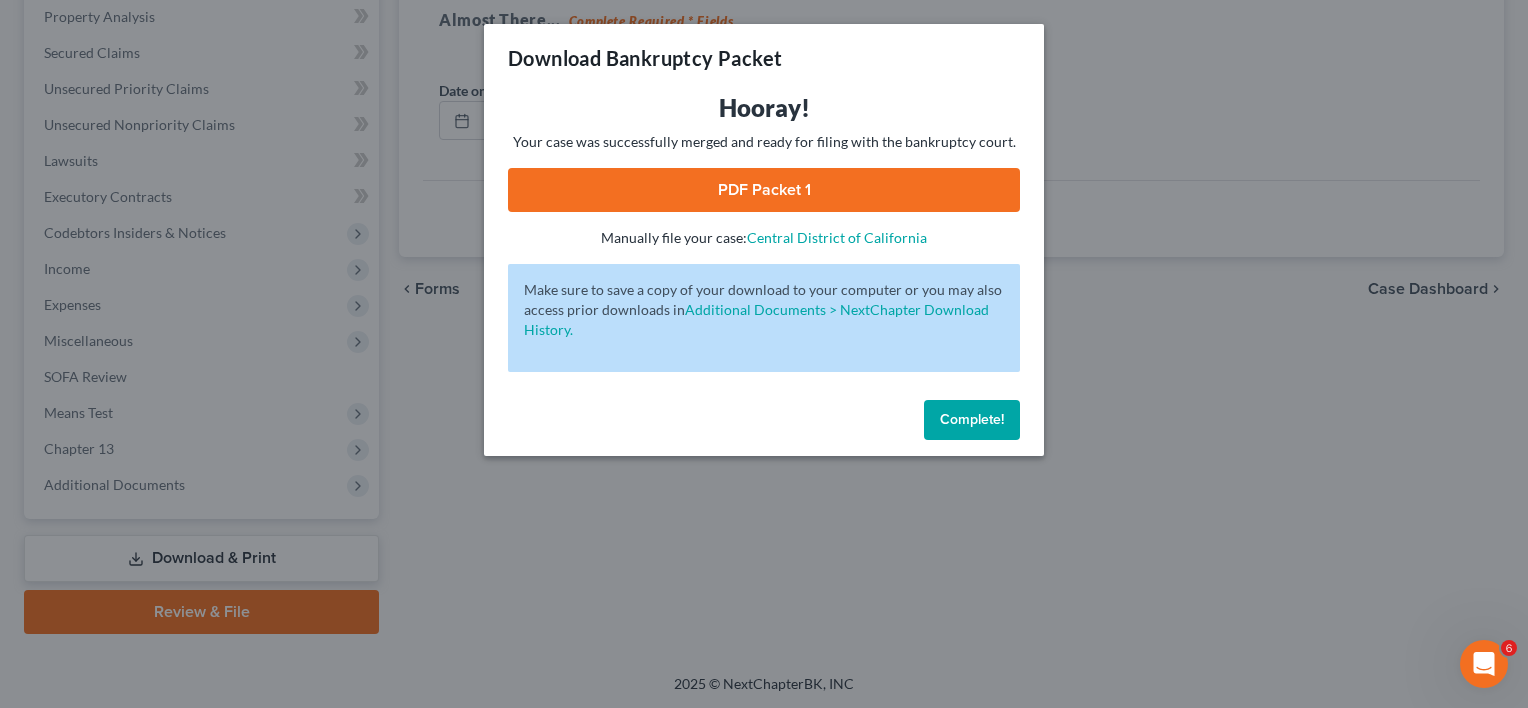 click on "Complete!" at bounding box center [972, 419] 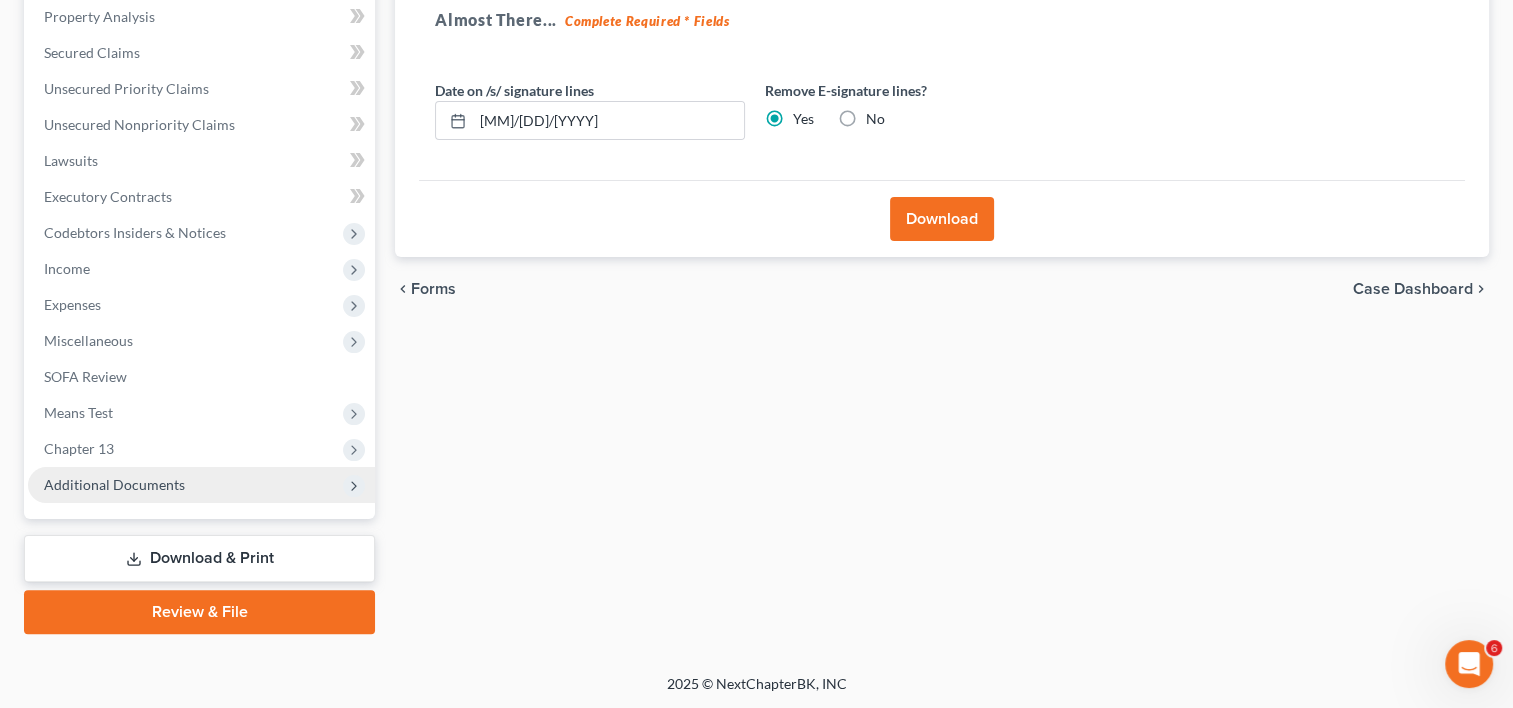 click on "Additional Documents" at bounding box center [201, 485] 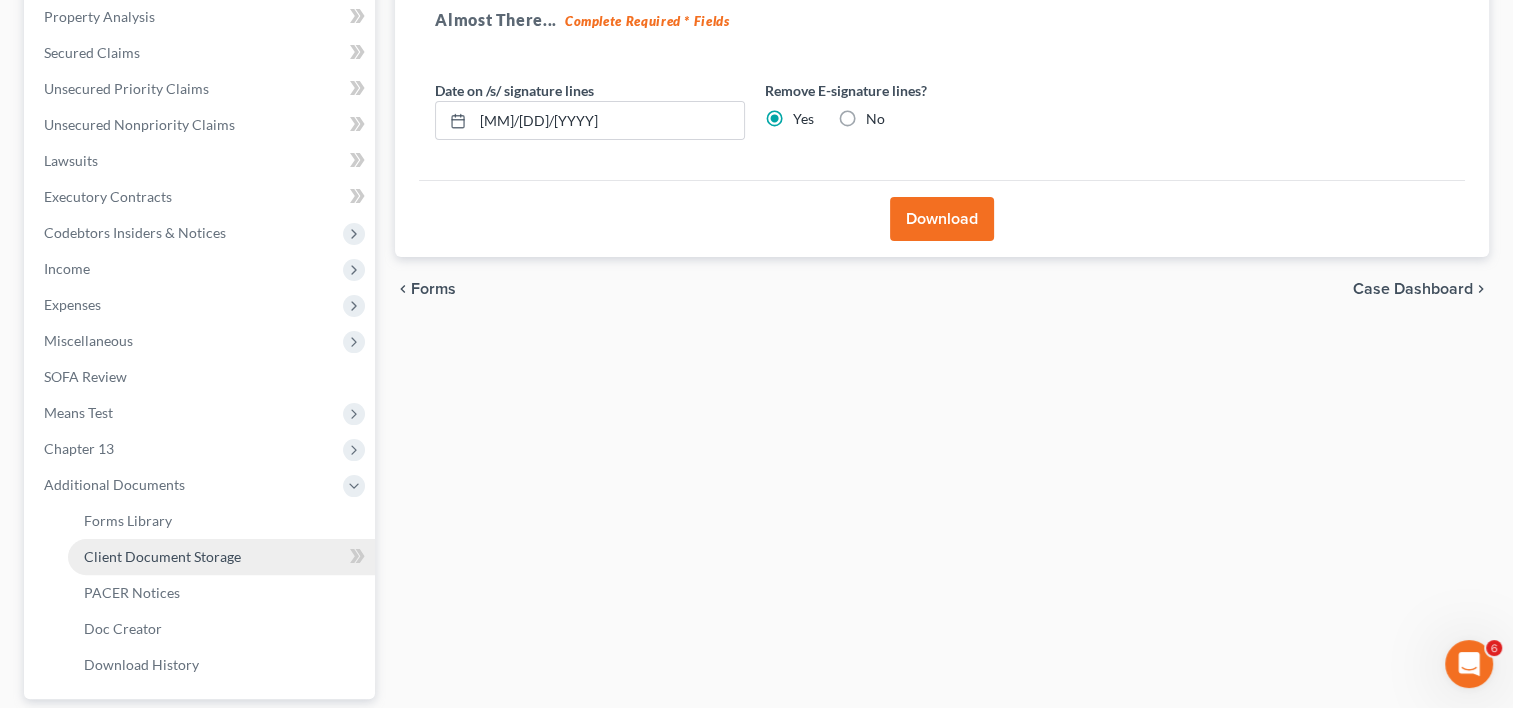 click on "Client Document Storage" at bounding box center (221, 557) 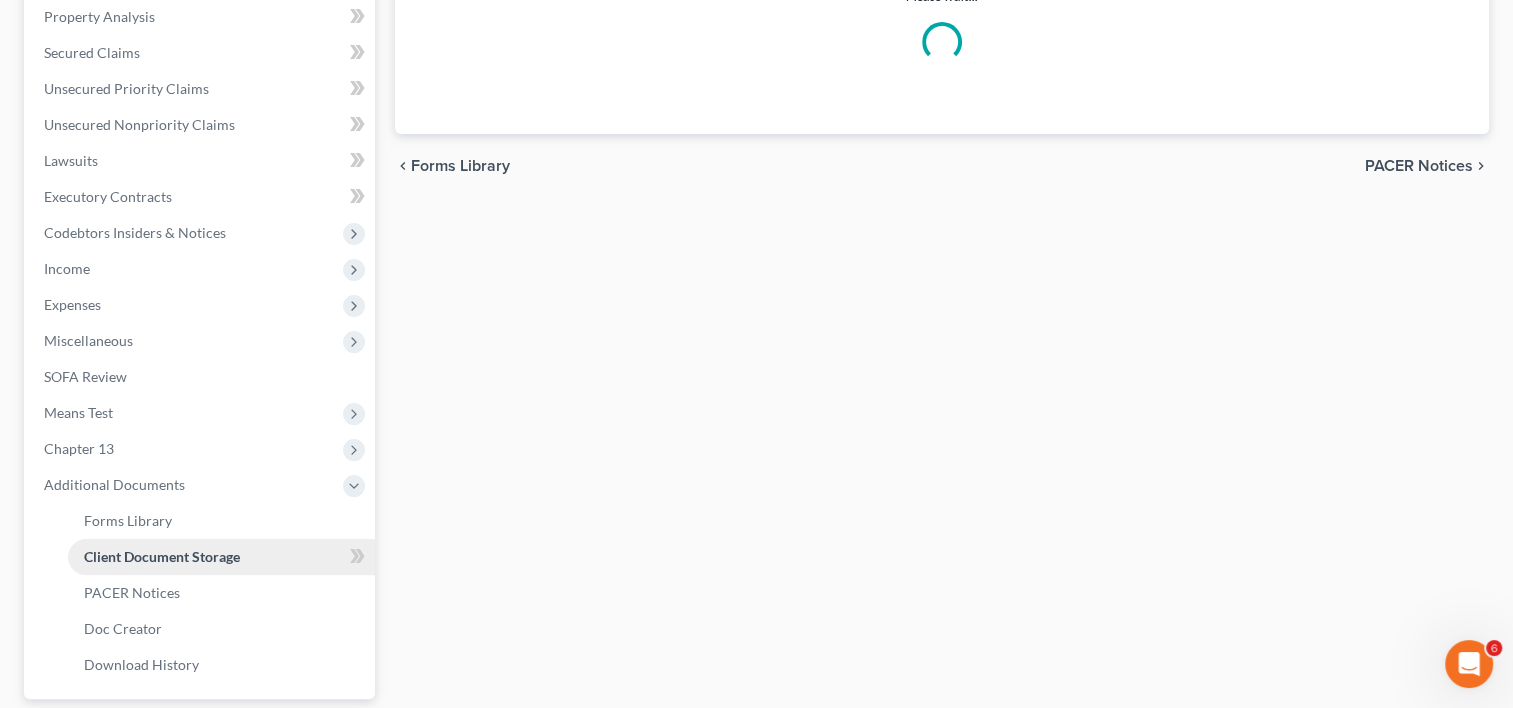 scroll, scrollTop: 348, scrollLeft: 0, axis: vertical 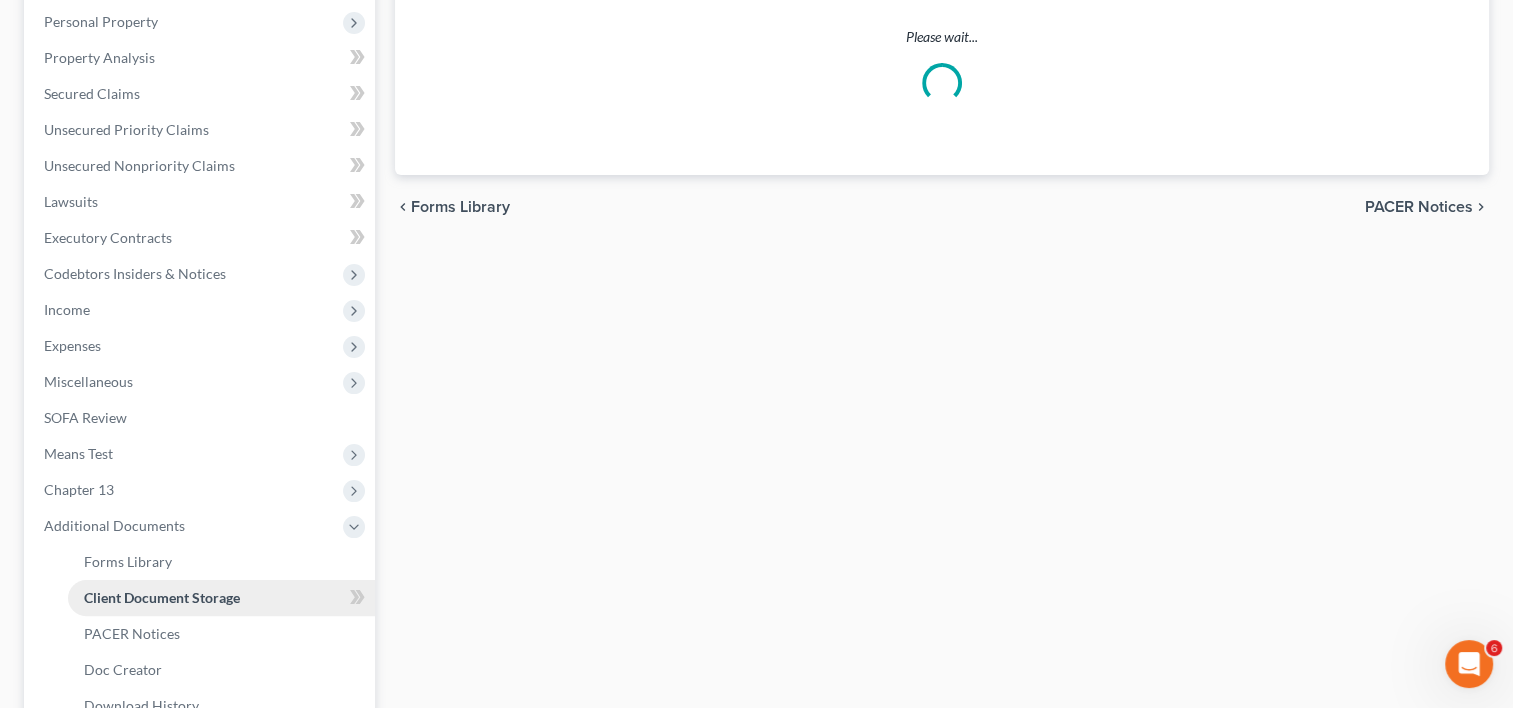 select on "10" 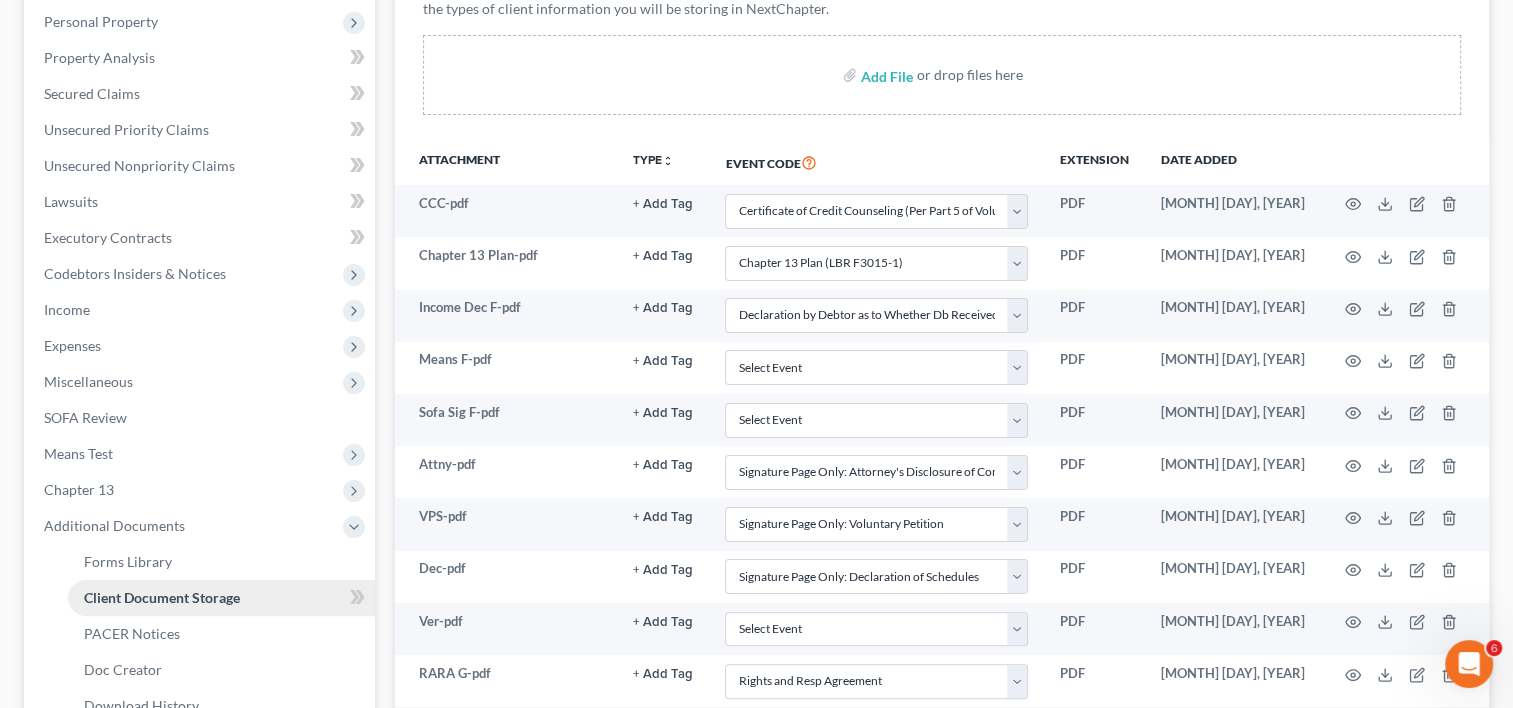 scroll, scrollTop: 0, scrollLeft: 0, axis: both 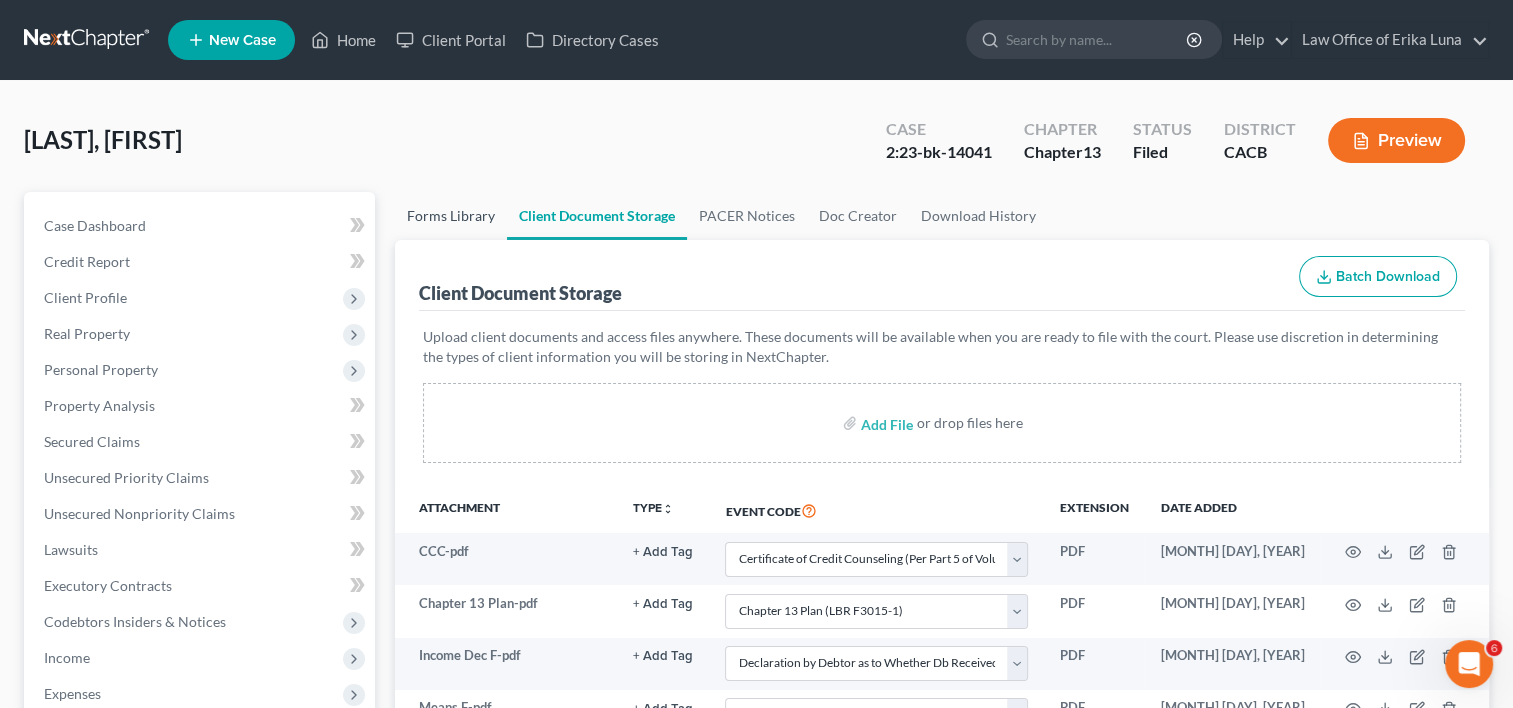 click on "Forms Library" at bounding box center [451, 216] 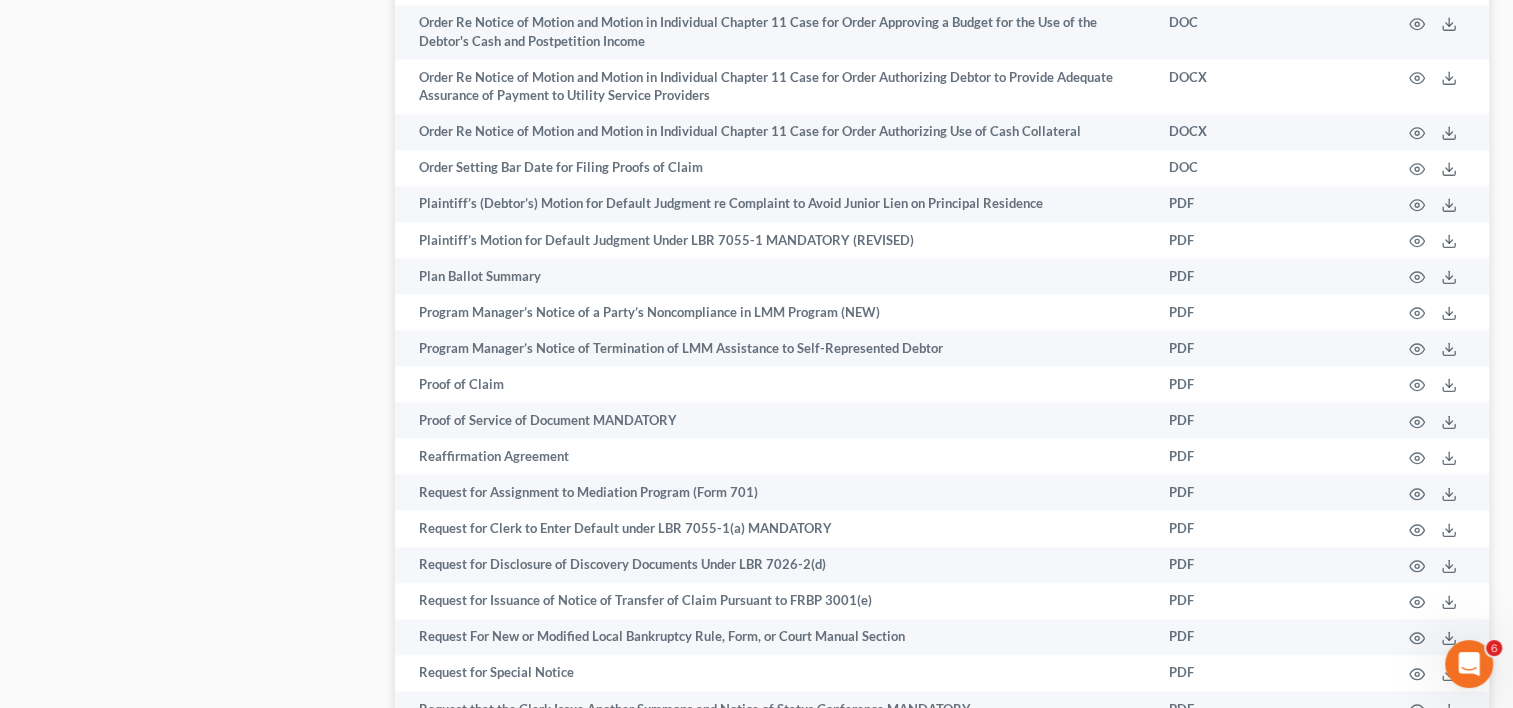 scroll, scrollTop: 10822, scrollLeft: 0, axis: vertical 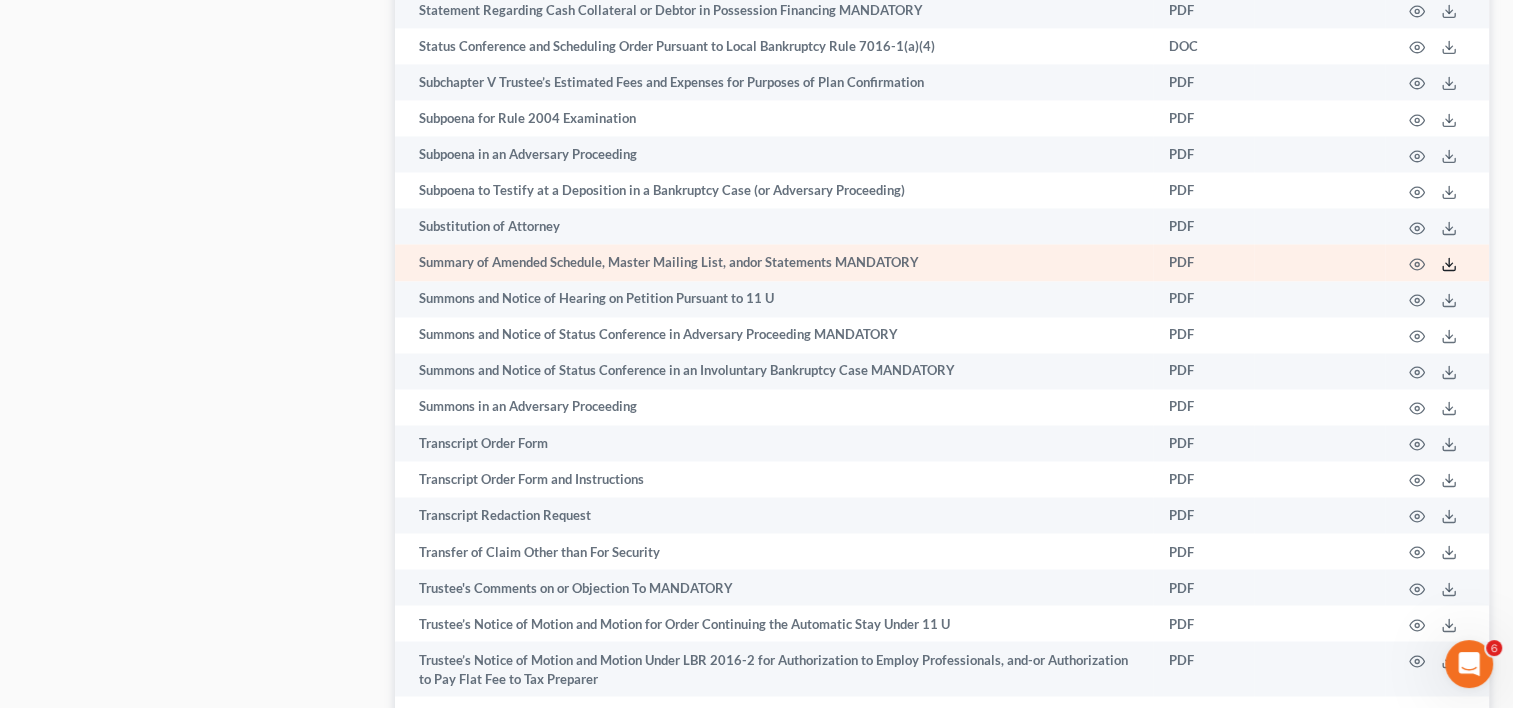 click 